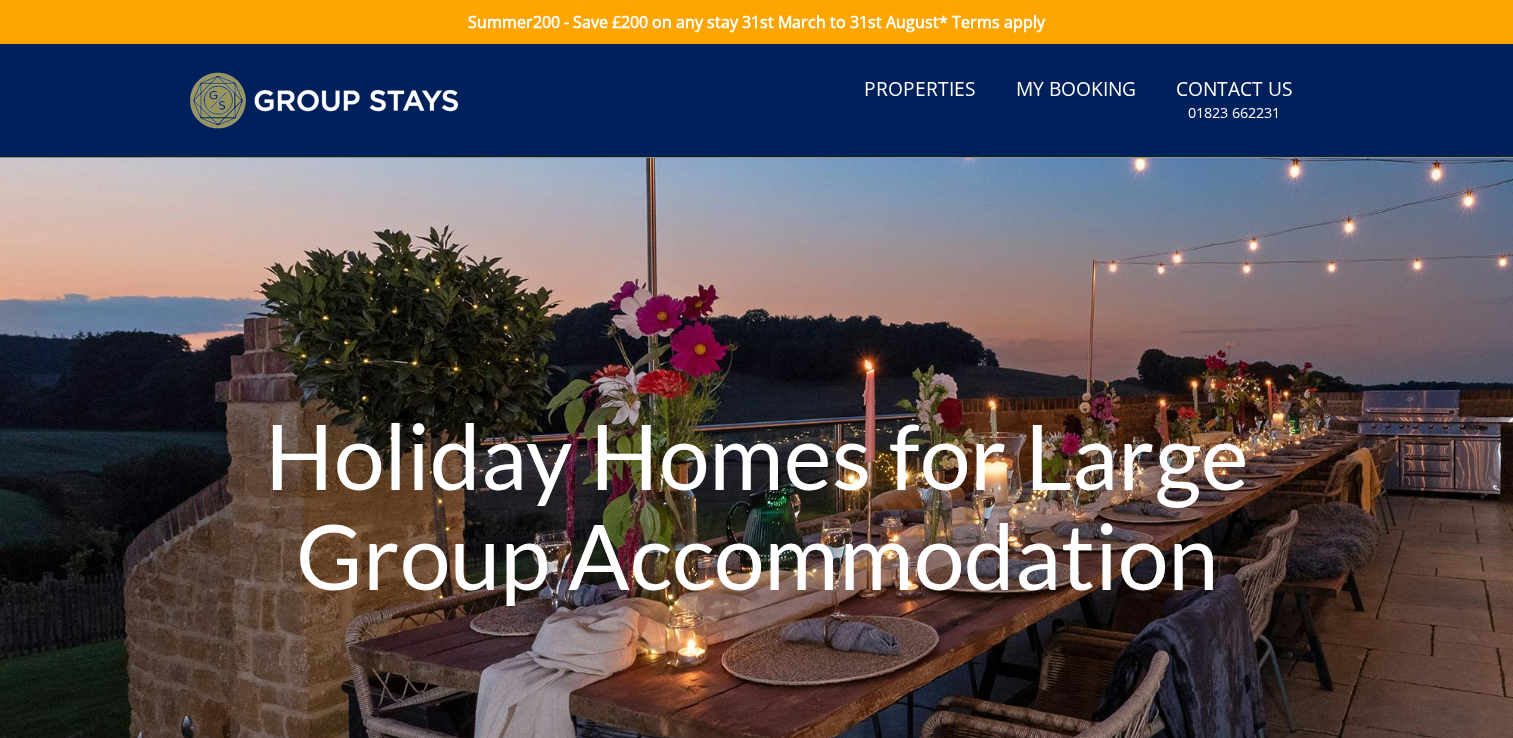 scroll, scrollTop: 0, scrollLeft: 0, axis: both 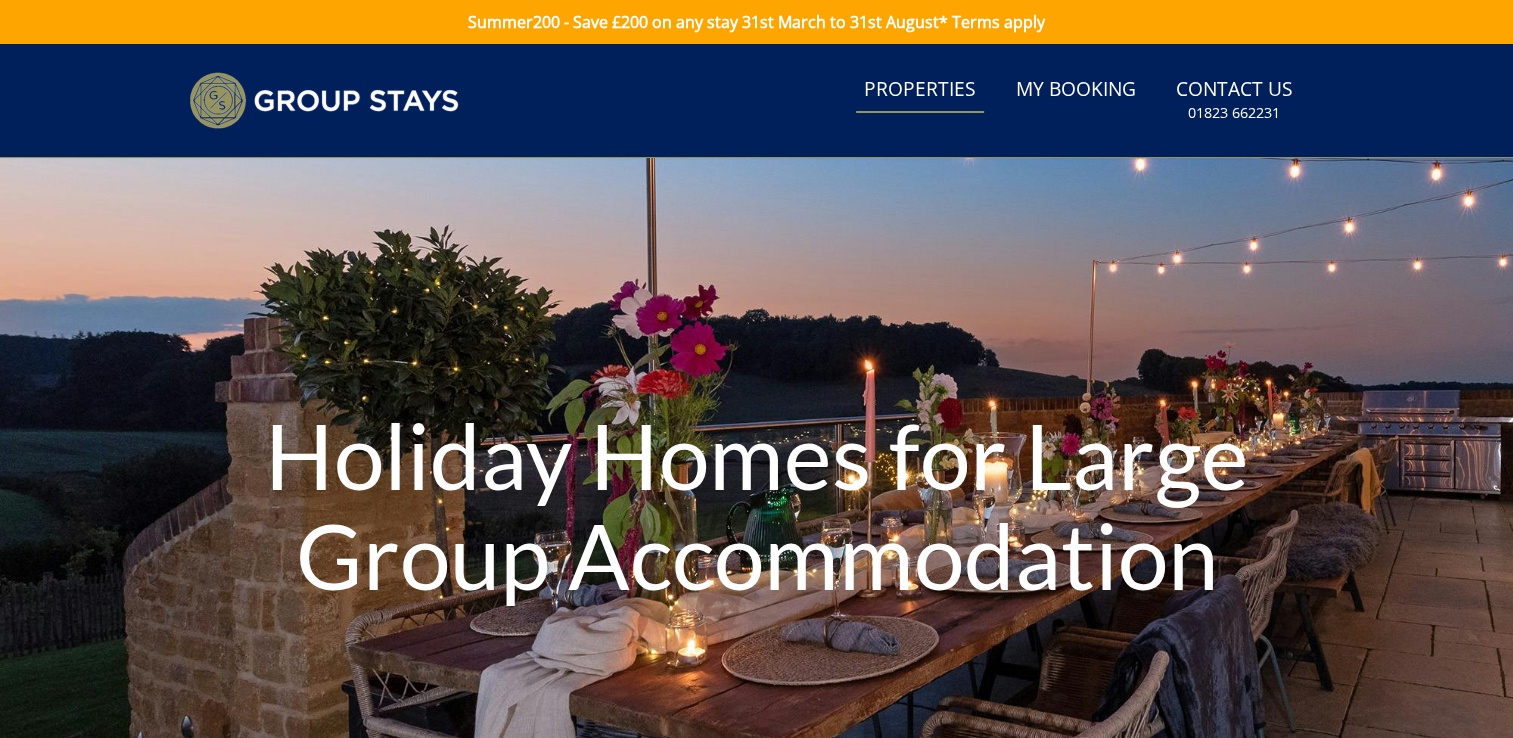 click on "Properties" at bounding box center (920, 90) 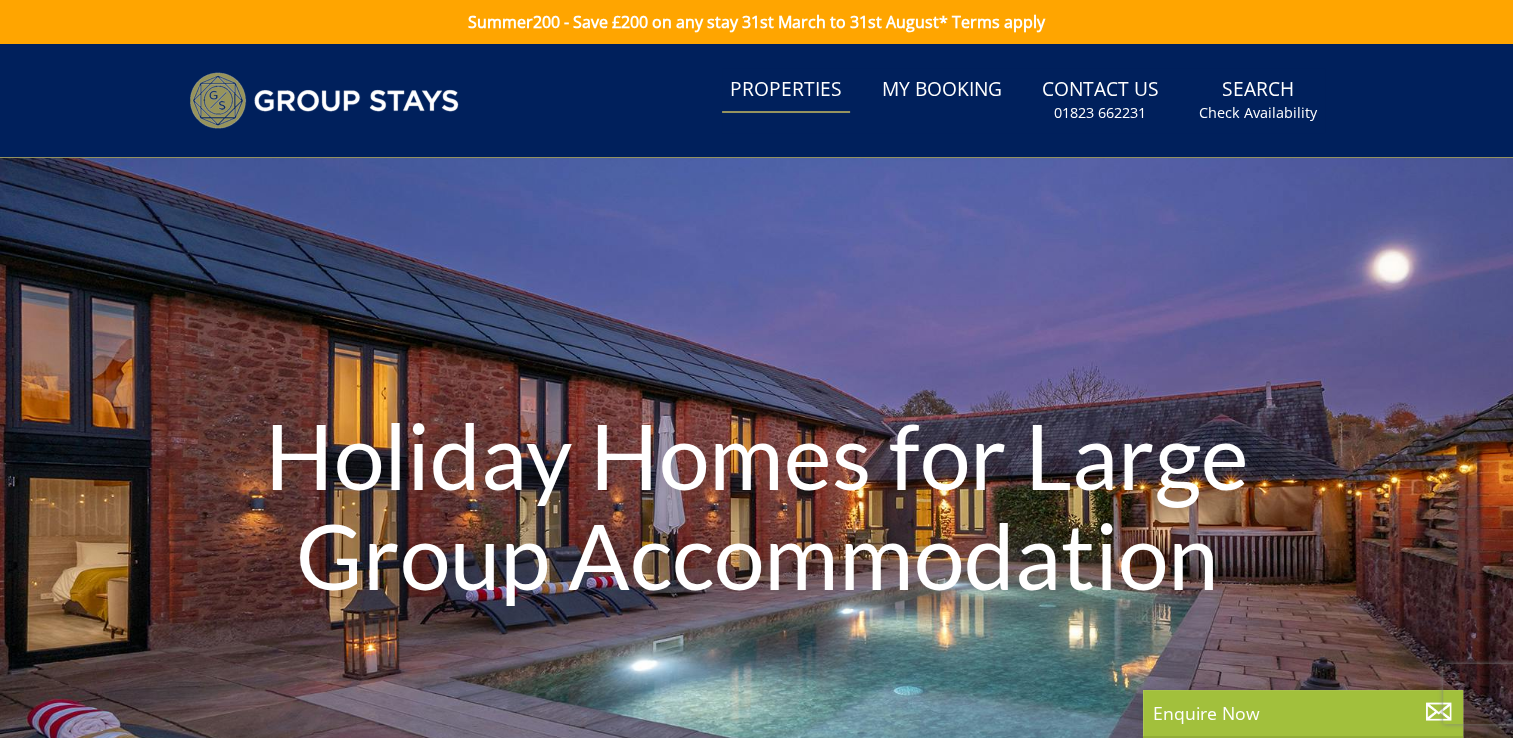click on "Properties" at bounding box center (786, 90) 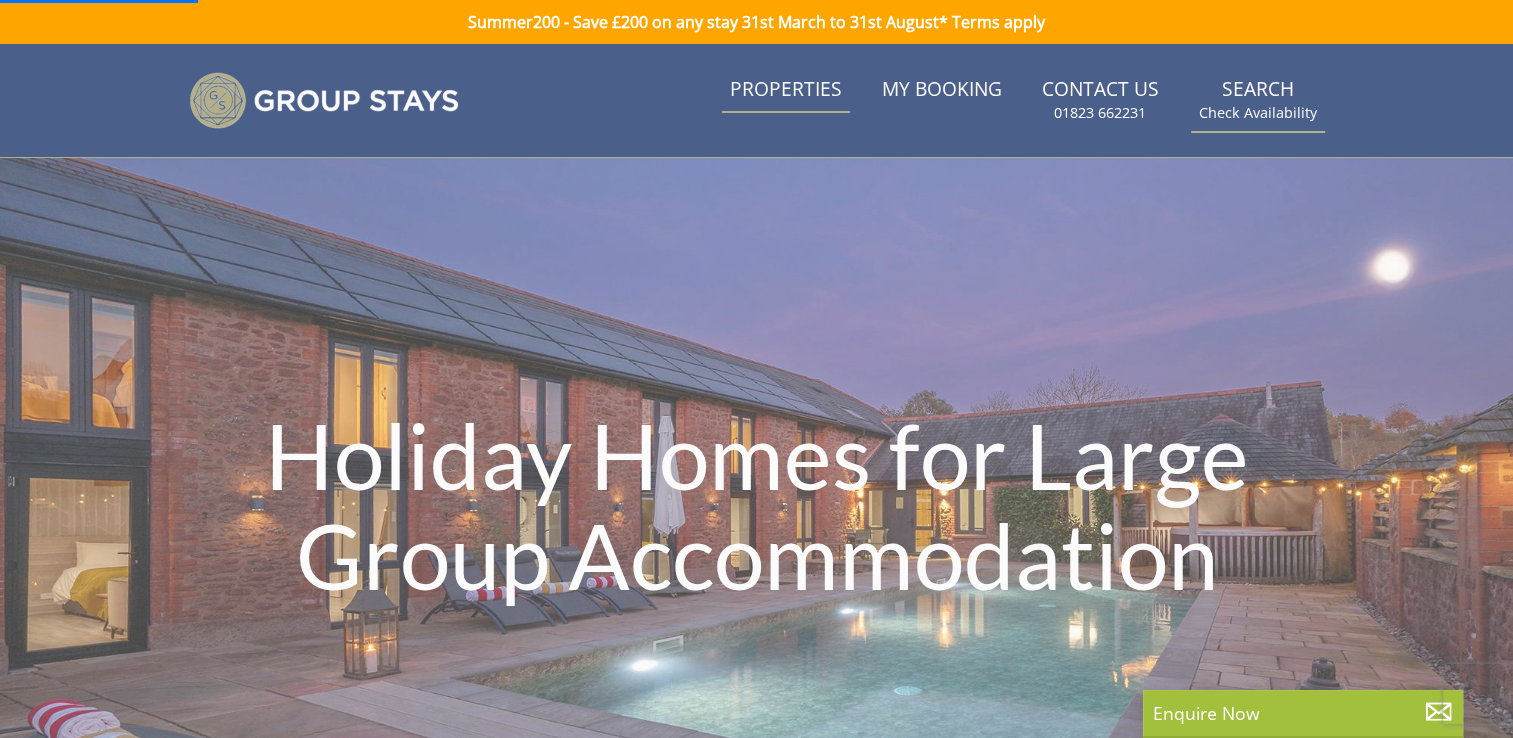 click on "Search  Check Availability" at bounding box center [1258, 100] 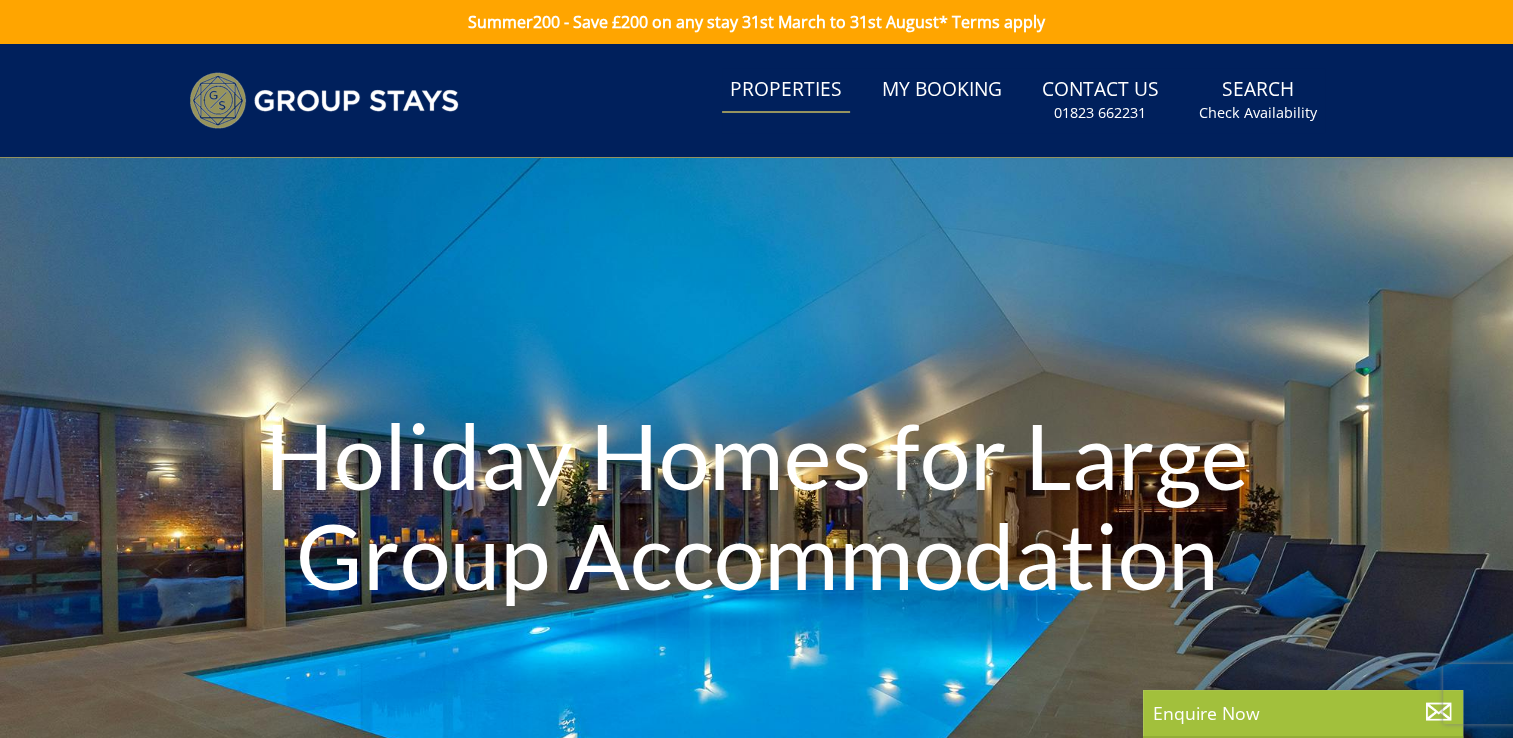click on "Search  Check Availability" at bounding box center (1258, 100) 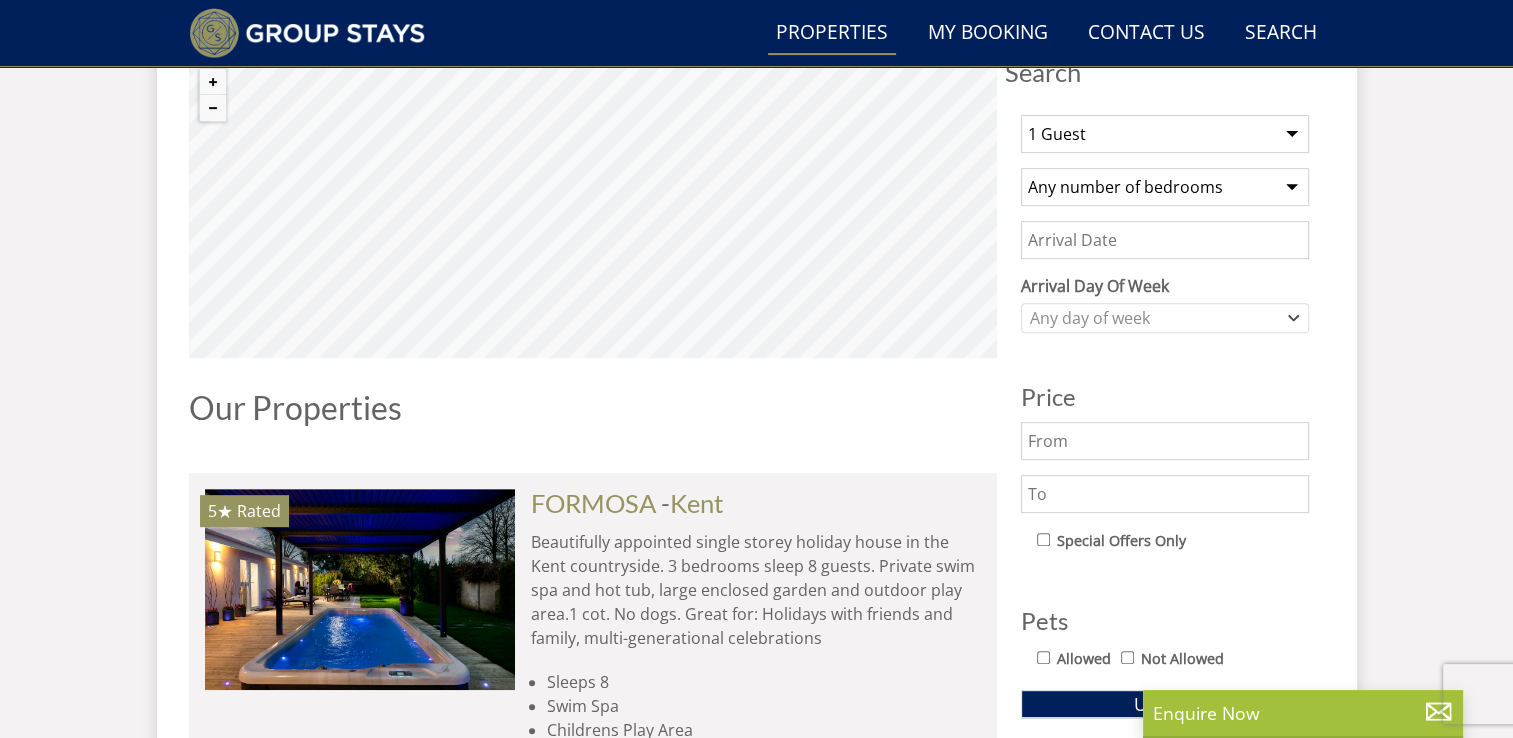 scroll, scrollTop: 770, scrollLeft: 0, axis: vertical 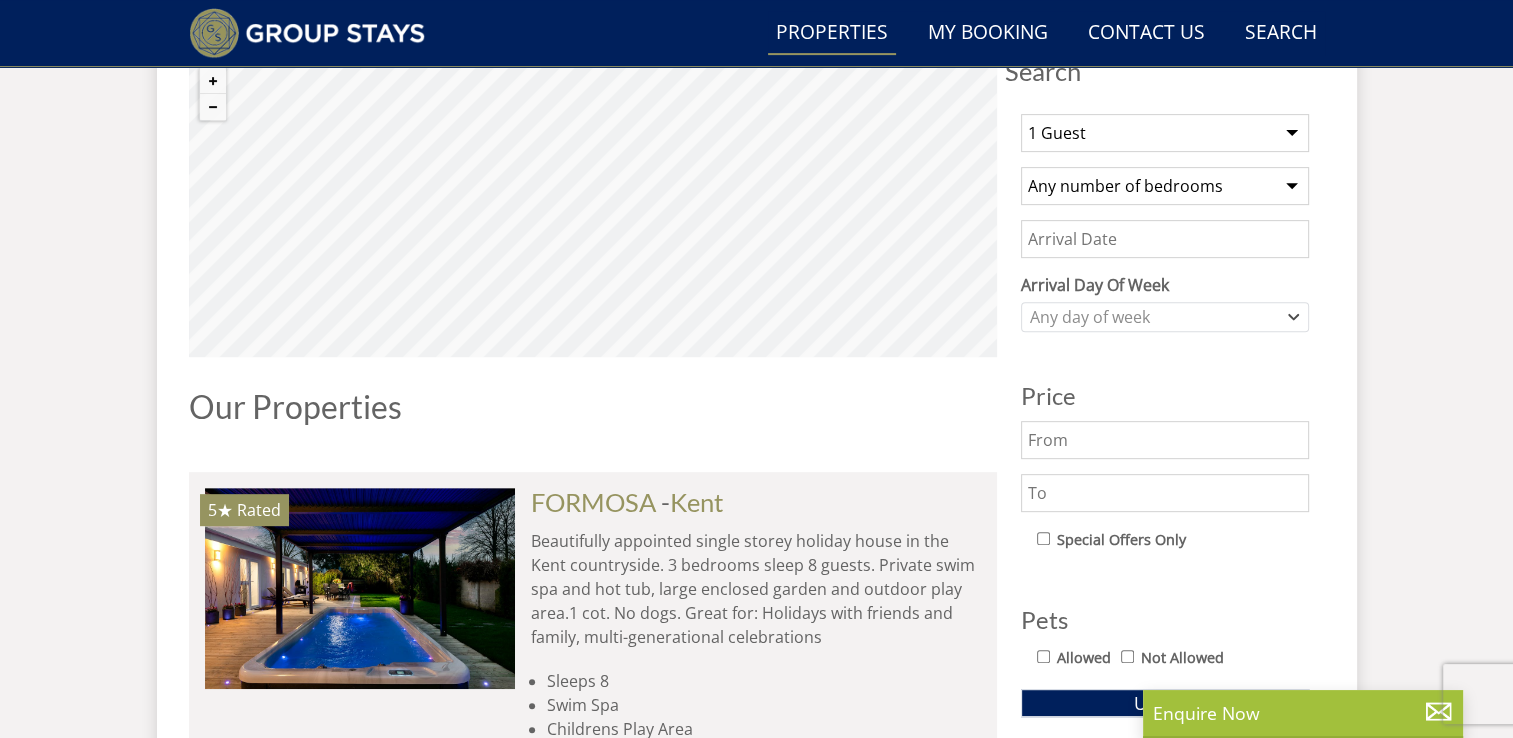 click on "1 Guest
2 Guests
3 Guests
4 Guests
5 Guests
6 Guests
7 Guests
8 Guests
9 Guests
10 Guests
11 Guests
12 Guests
13 Guests
14 Guests
15 Guests
16 Guests
17 Guests
18 Guests
19 Guests
20 Guests
21 Guests
22 Guests
23 Guests
24 Guests
25 Guests
26 Guests
27 Guests
28 Guests
29 Guests
30 Guests
31 Guests
32 Guests" at bounding box center (1165, 133) 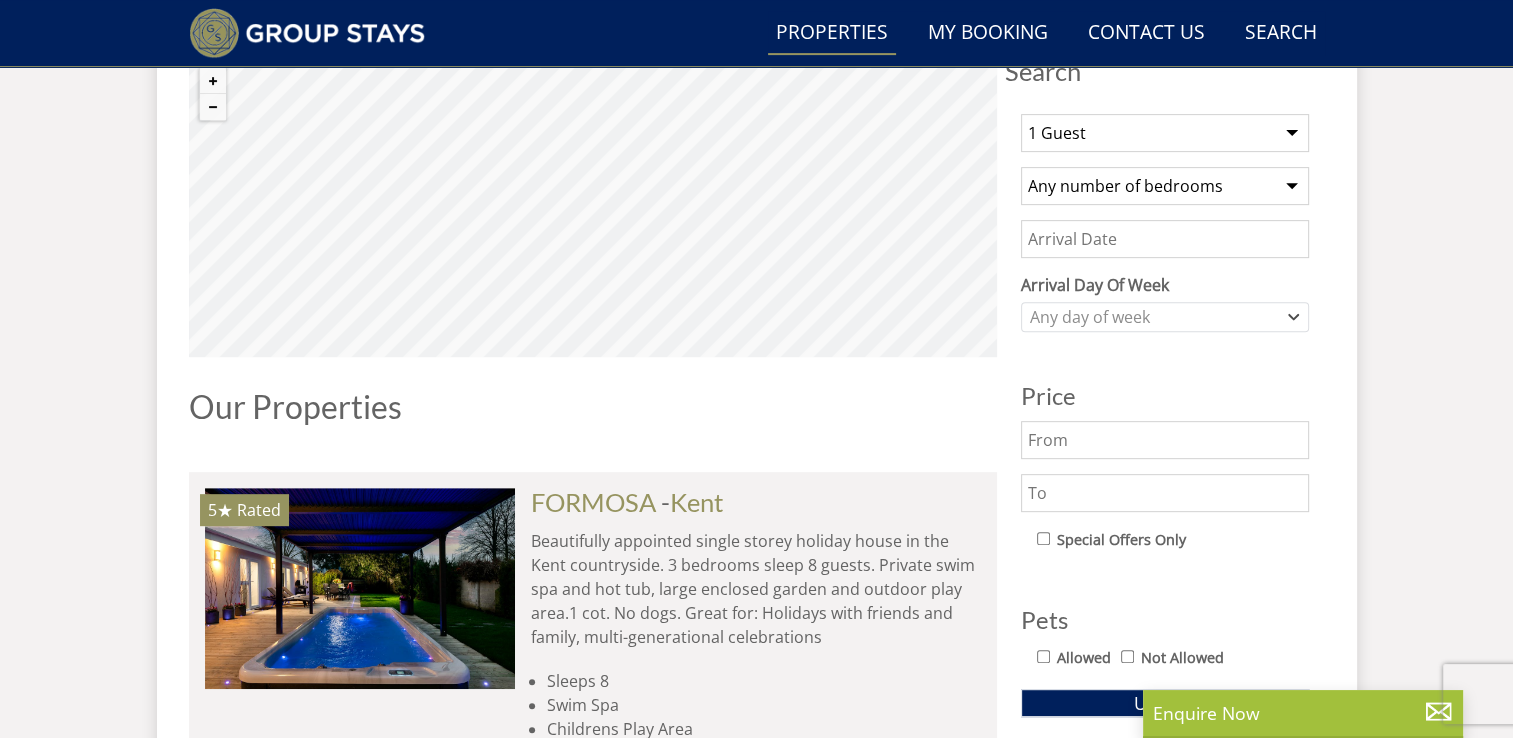 select on "15" 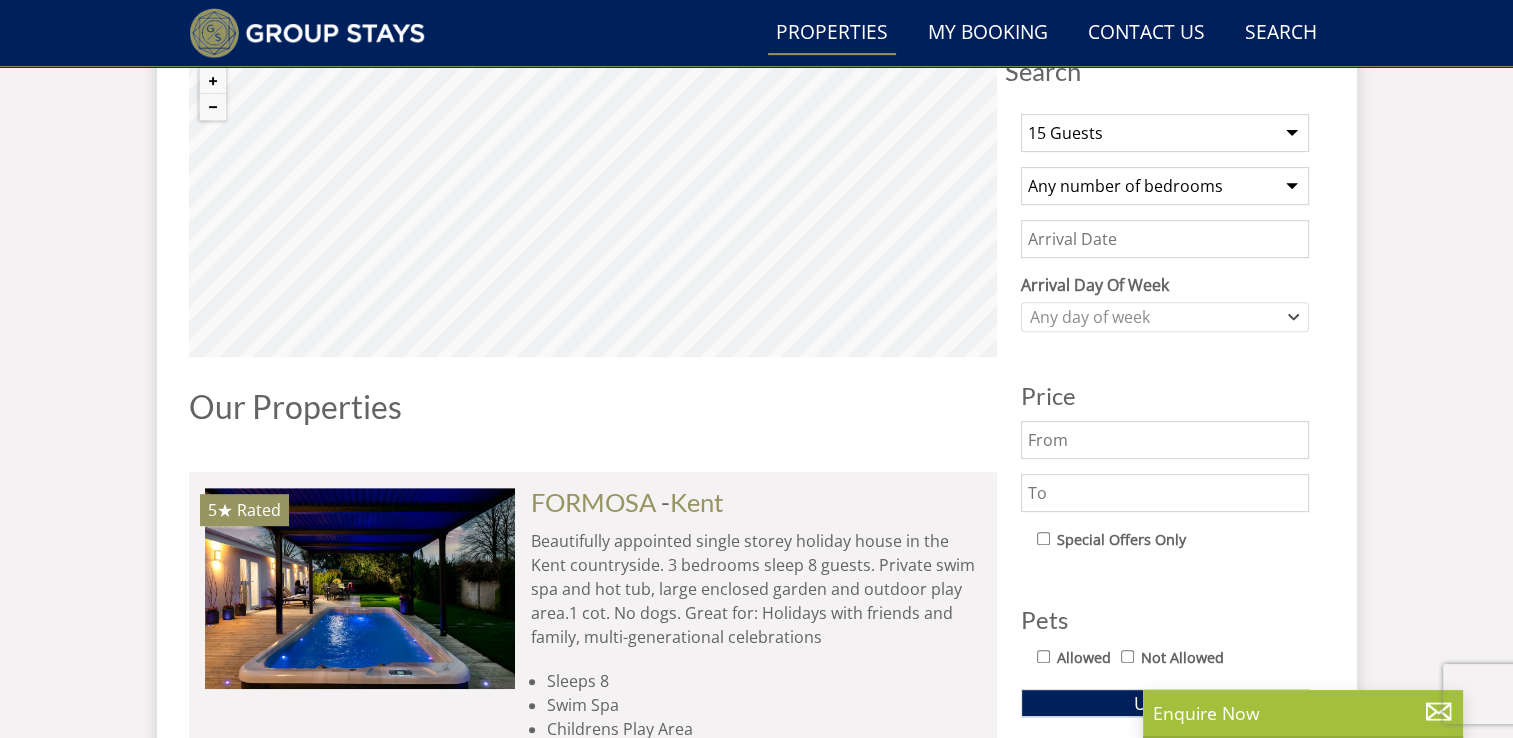 click on "Any number of bedrooms
4 Bedrooms
5 Bedrooms
6 Bedrooms
7 Bedrooms
8 Bedrooms
9 Bedrooms
10 Bedrooms
11 Bedrooms
12 Bedrooms
13 Bedrooms
14 Bedrooms
15 Bedrooms
16 Bedrooms" at bounding box center [1165, 186] 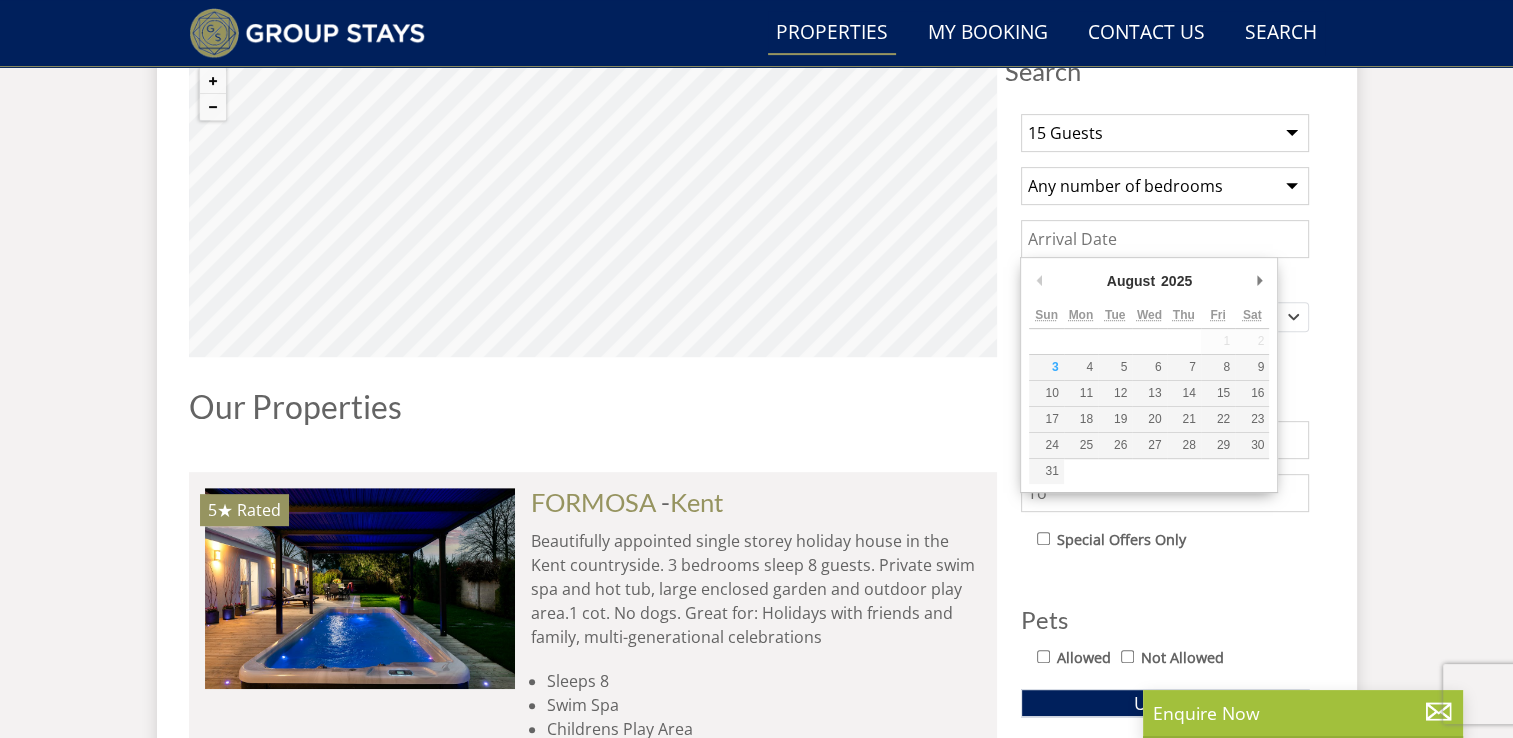 click on "Date" at bounding box center (1165, 239) 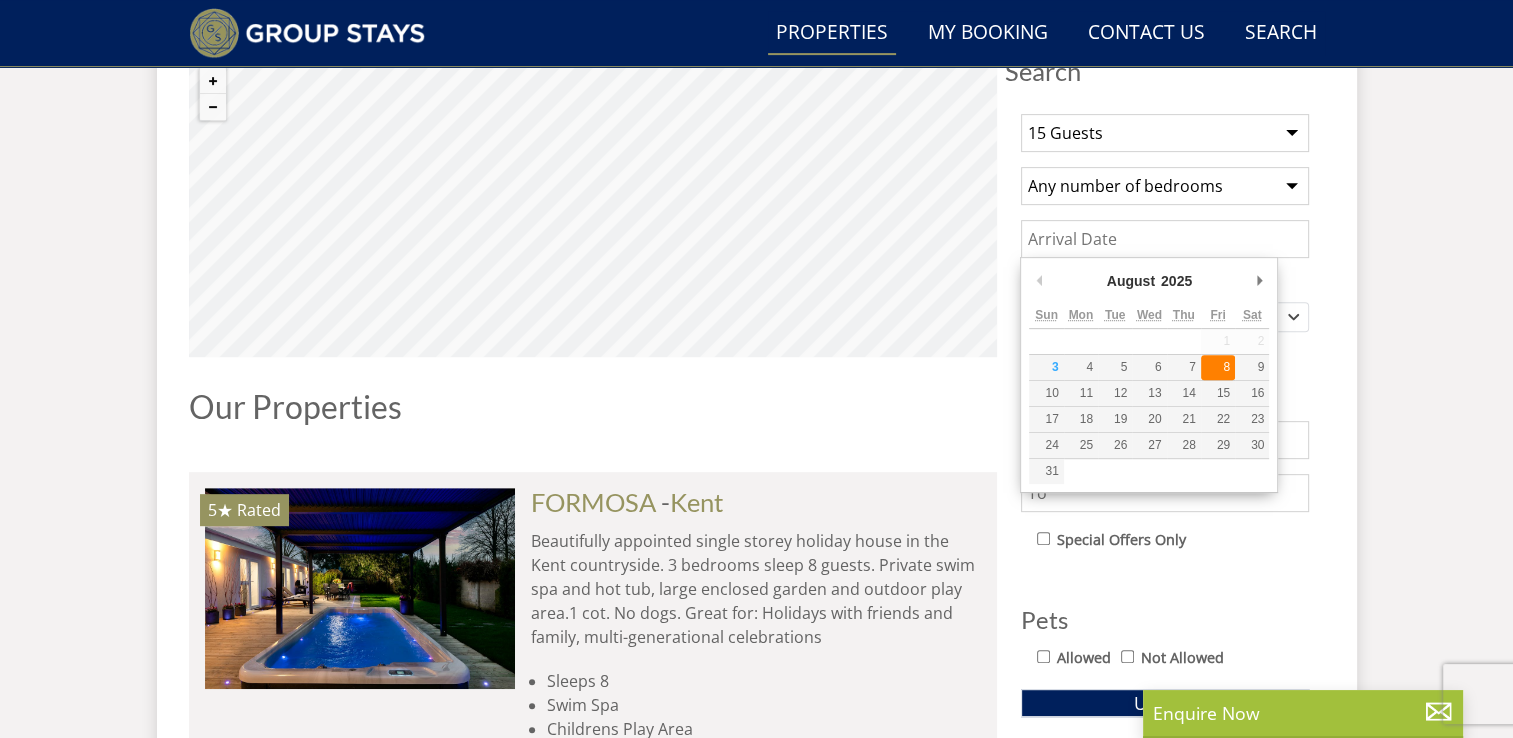 type on "08/08/2025" 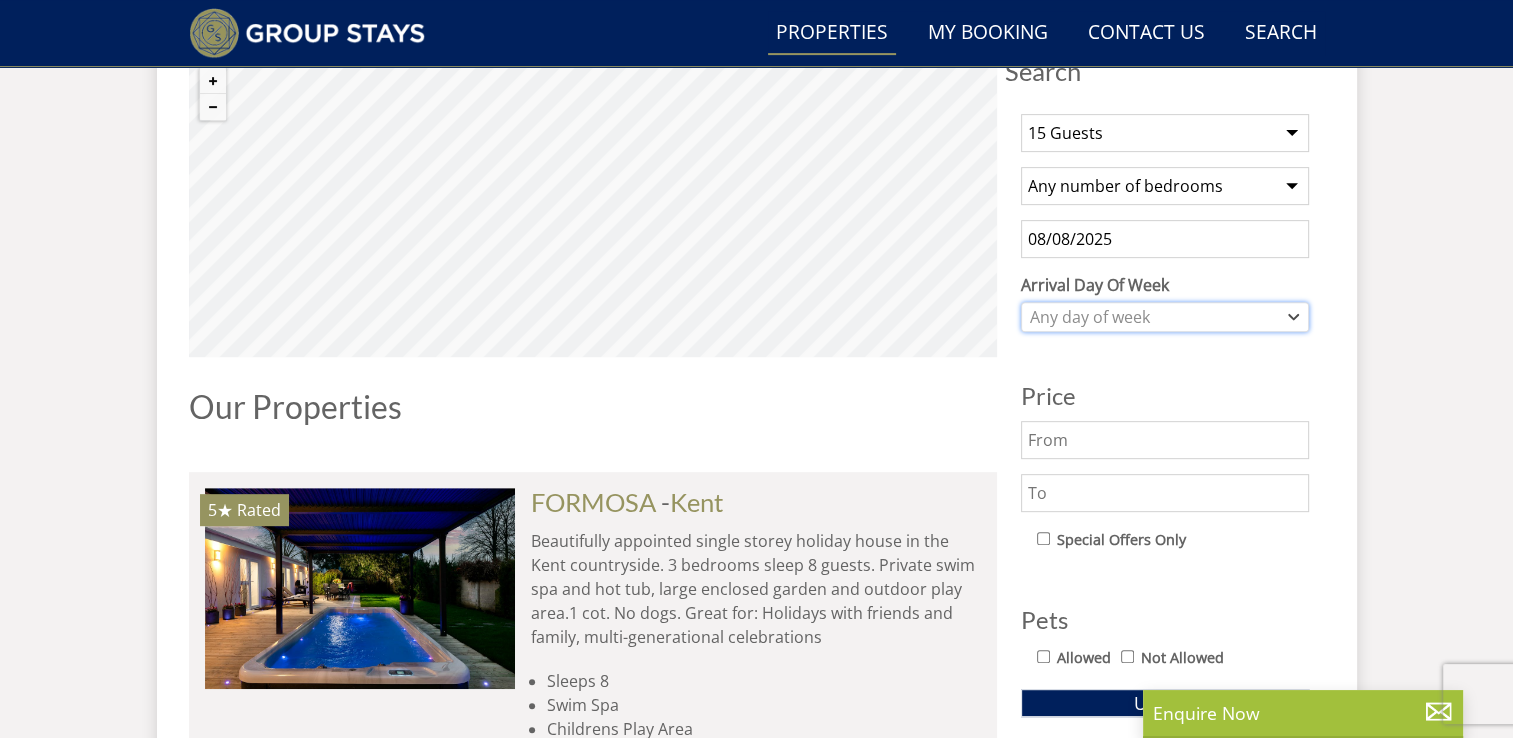 click on "Any day of week" at bounding box center (1154, 317) 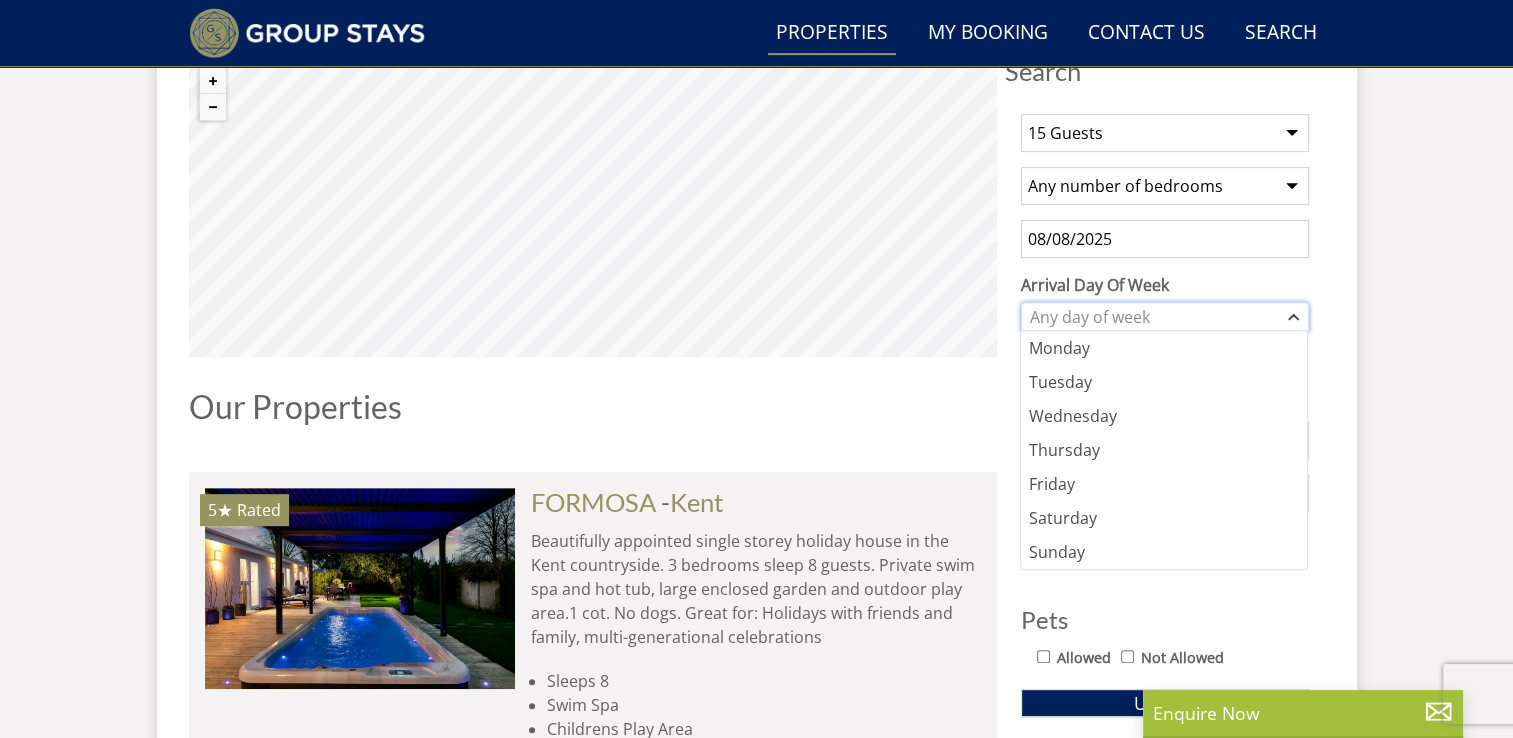 click on "Any day of week" at bounding box center [1154, 317] 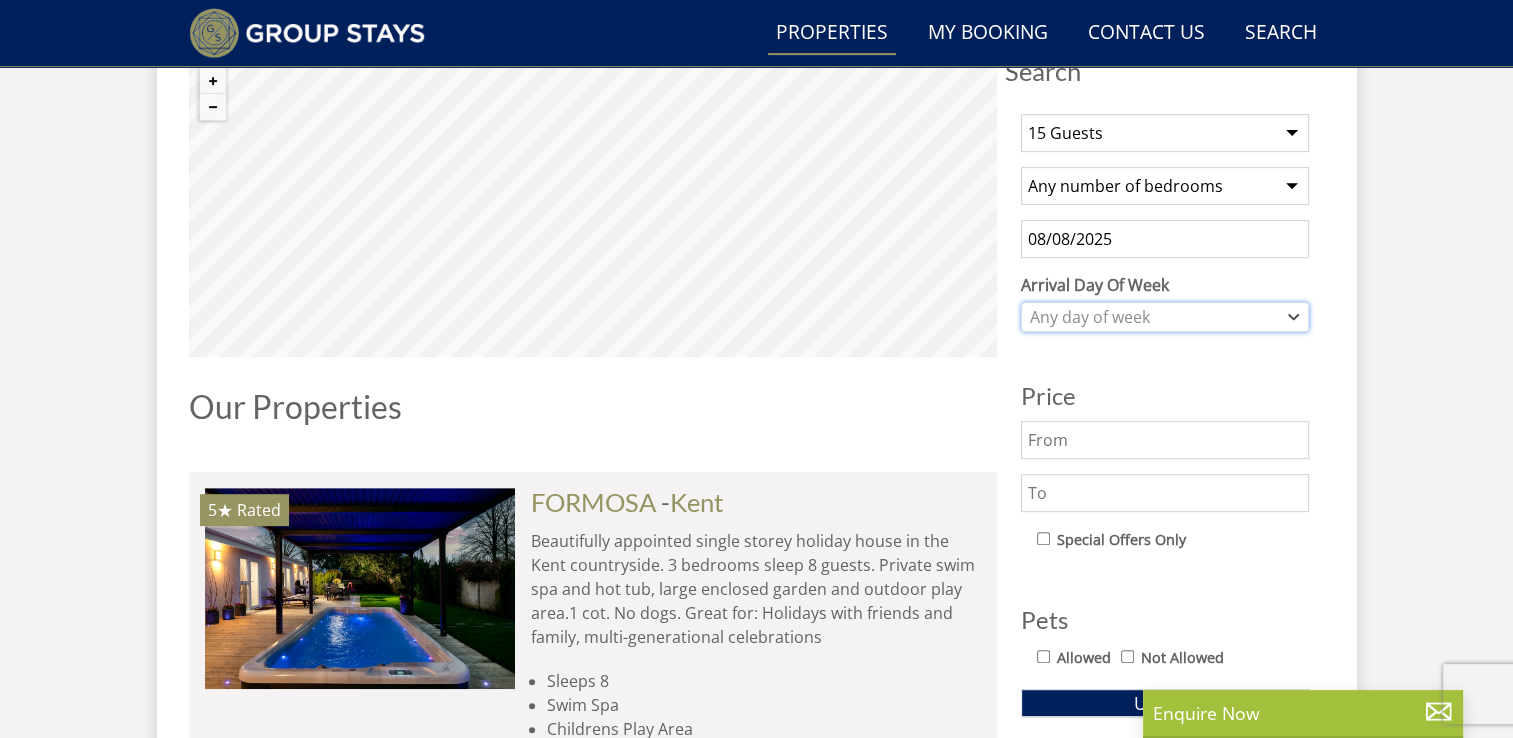 click on "Any day of week" at bounding box center [1154, 317] 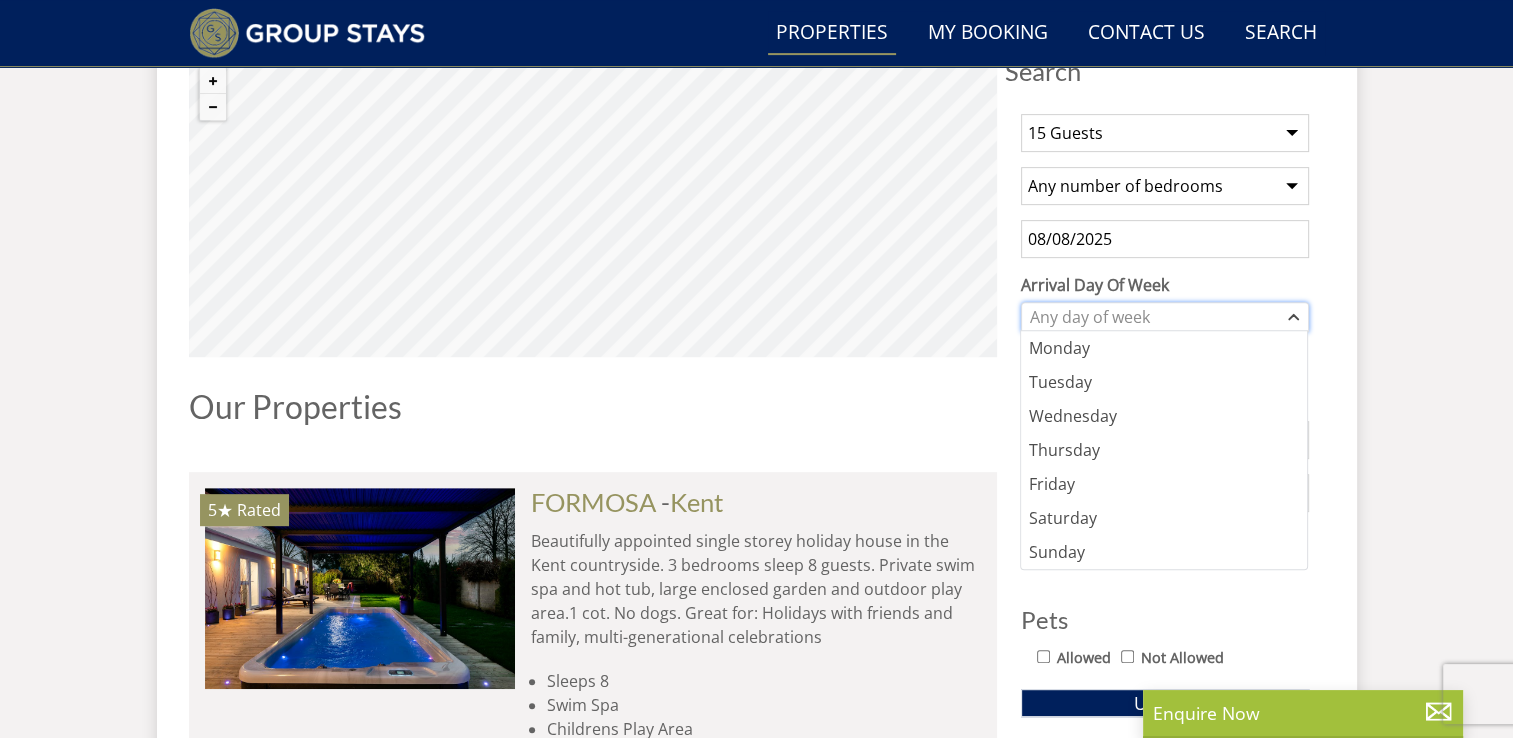 click on "Any day of week" at bounding box center (1154, 317) 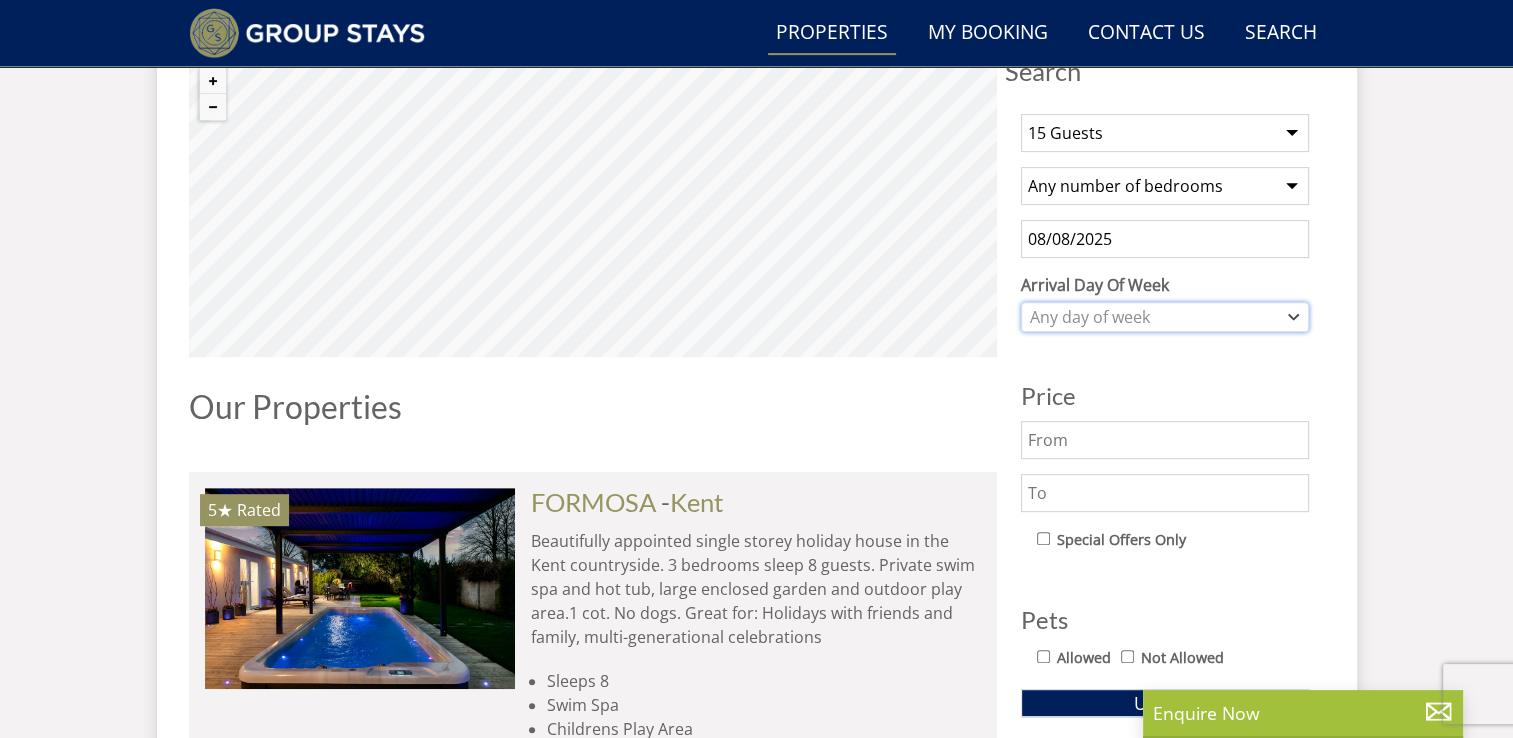 click on "Any day of week" at bounding box center [1154, 317] 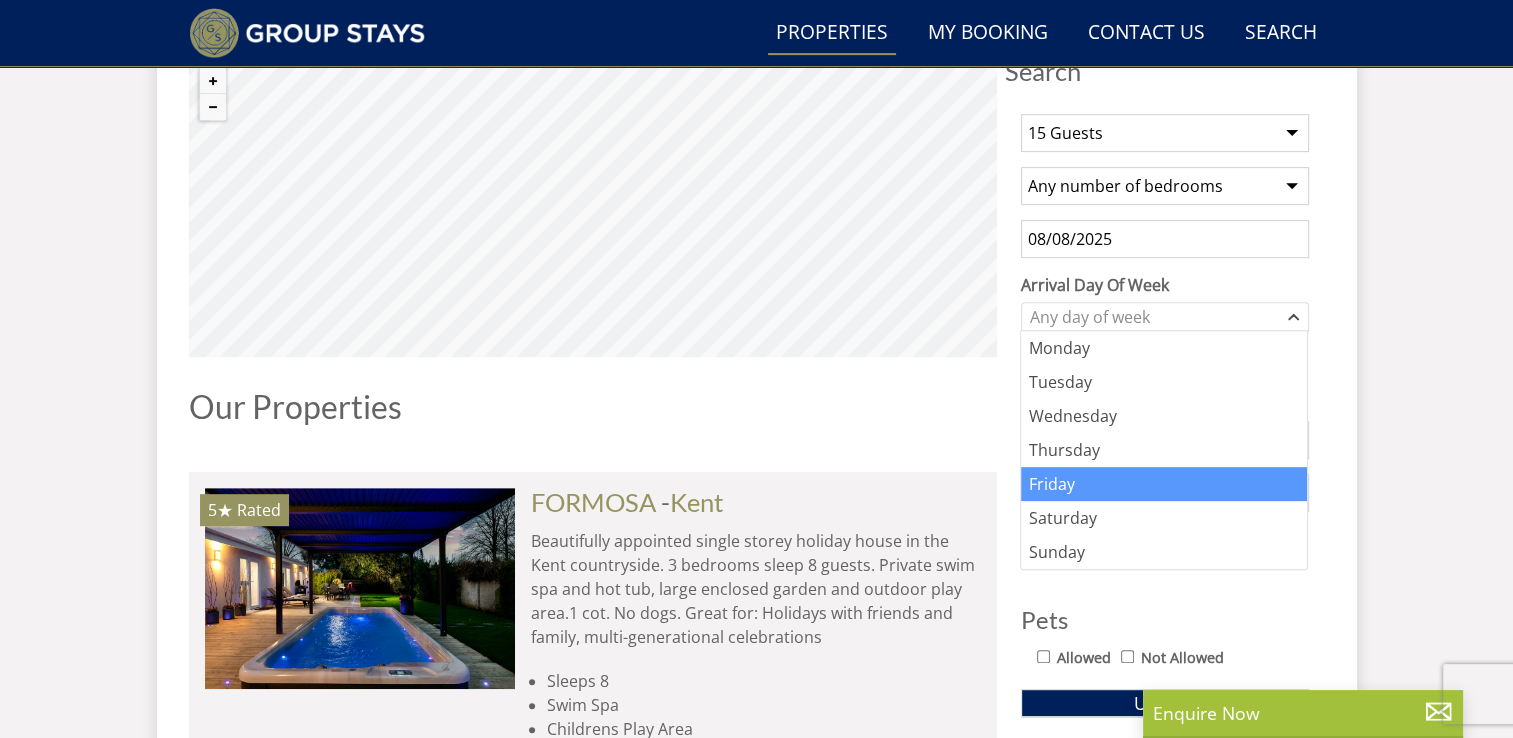 click on "Friday" at bounding box center (1164, 484) 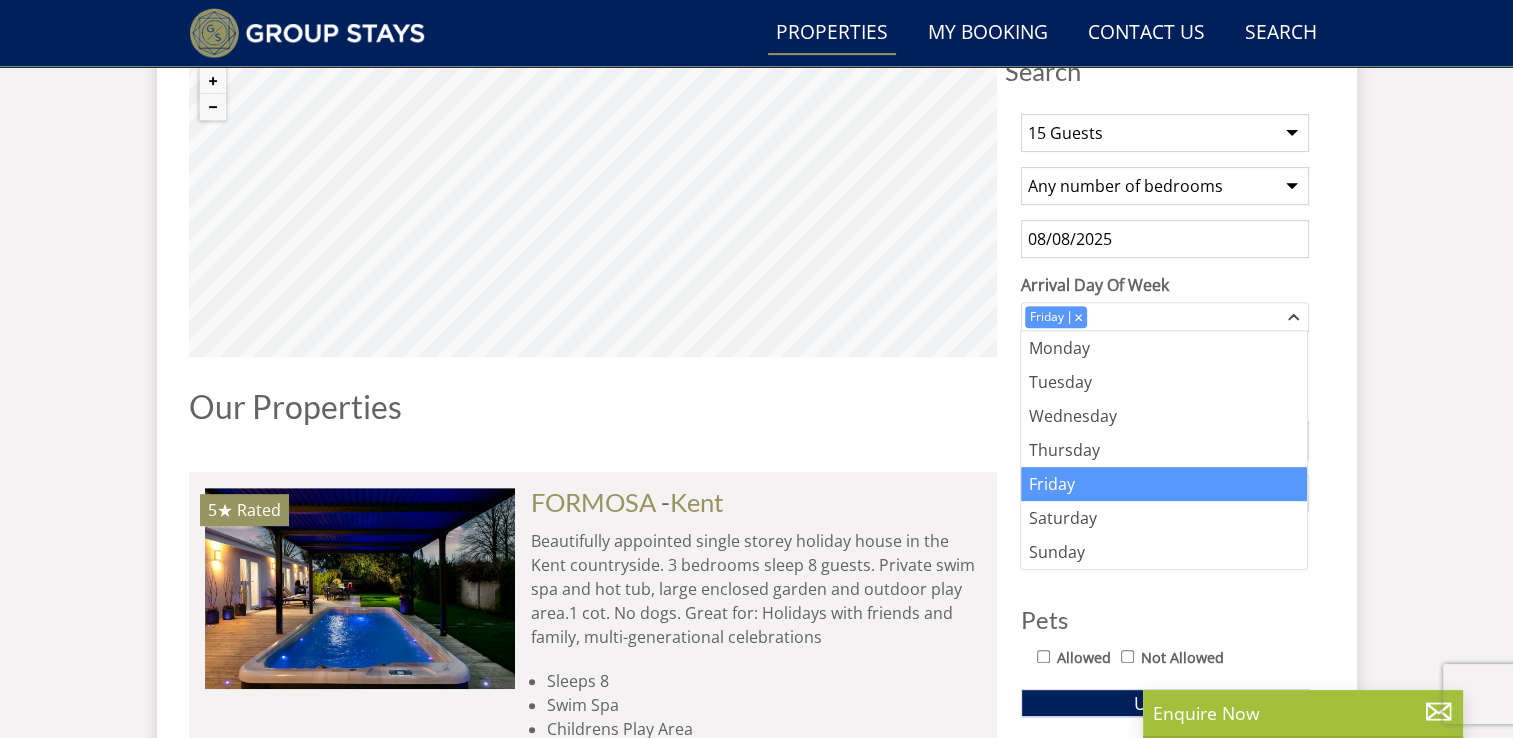 click on "Search
Search
1 Guest
2 Guests
3 Guests
4 Guests
5 Guests
6 Guests
7 Guests
8 Guests
9 Guests
10 Guests
11 Guests
12 Guests
13 Guests
14 Guests
15 Guests
16 Guests
17 Guests
18 Guests
19 Guests
20 Guests
21 Guests
22 Guests
23 Guests
24 Guests
25 Guests
26 Guests
27 Guests
28 Guests
29 Guests
30 Guests
31 Guests
32 Guests
Any number of bedrooms
4 Bedrooms
5 Bedrooms
6 Bedrooms
7 Bedrooms
8 Bedrooms
9 Bedrooms
10 Bedrooms
11 Bedrooms
12 Bedrooms
13 Bedrooms
14 Bedrooms
15 Bedrooms
16 Bedrooms
[DATE]
Arrival Day Of Week
Monday Tuesday Wednesday" at bounding box center (757, 4227) 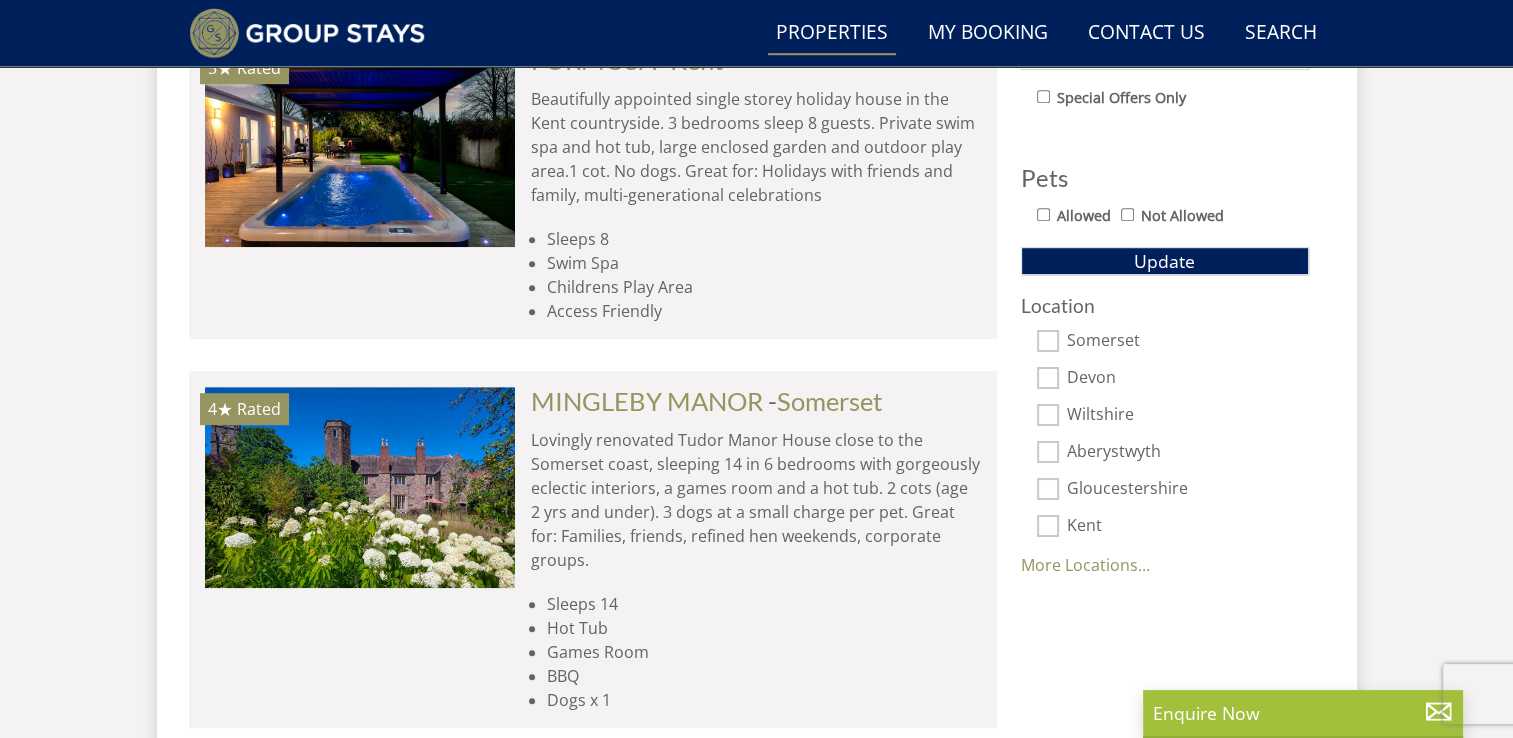 scroll, scrollTop: 1212, scrollLeft: 0, axis: vertical 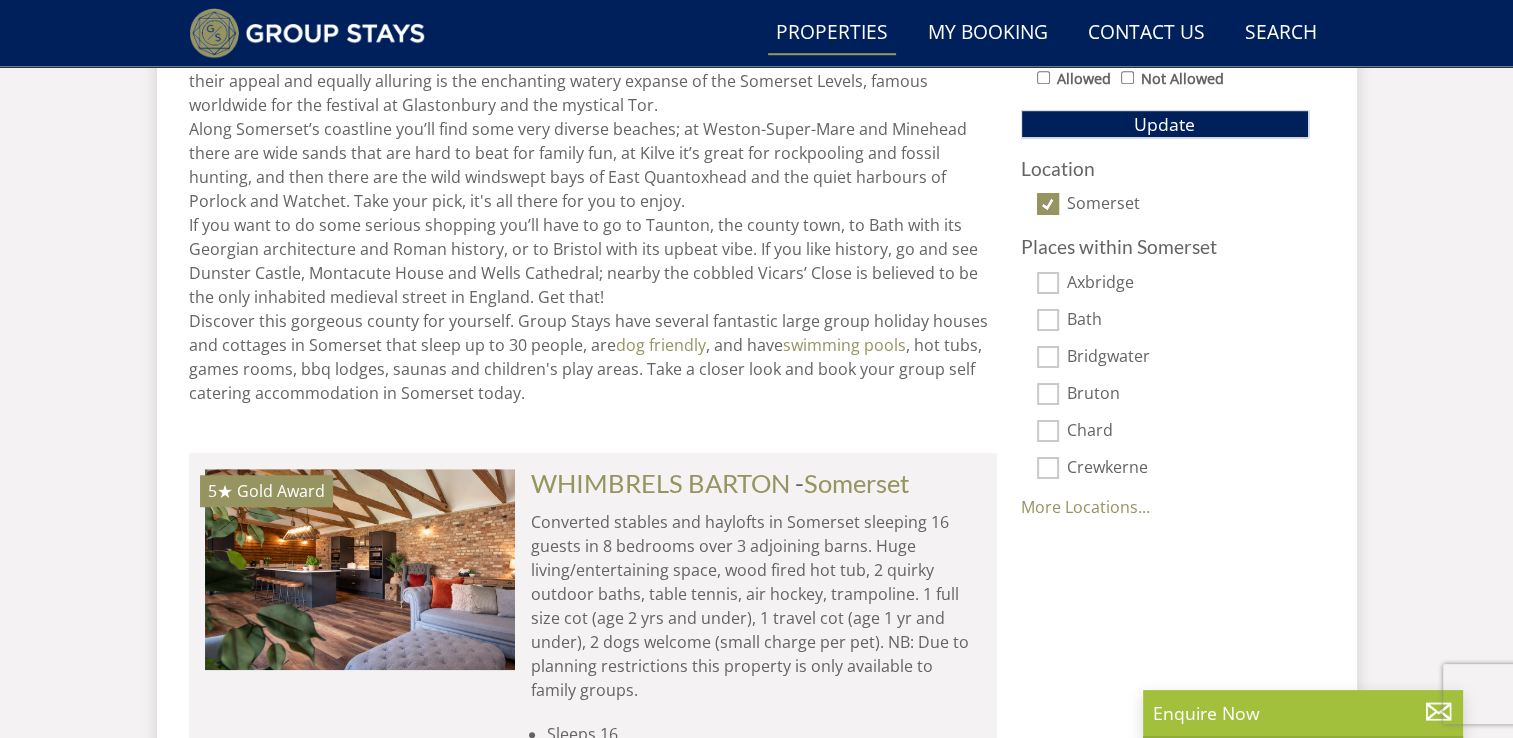 click on "Somerset" at bounding box center (1188, 205) 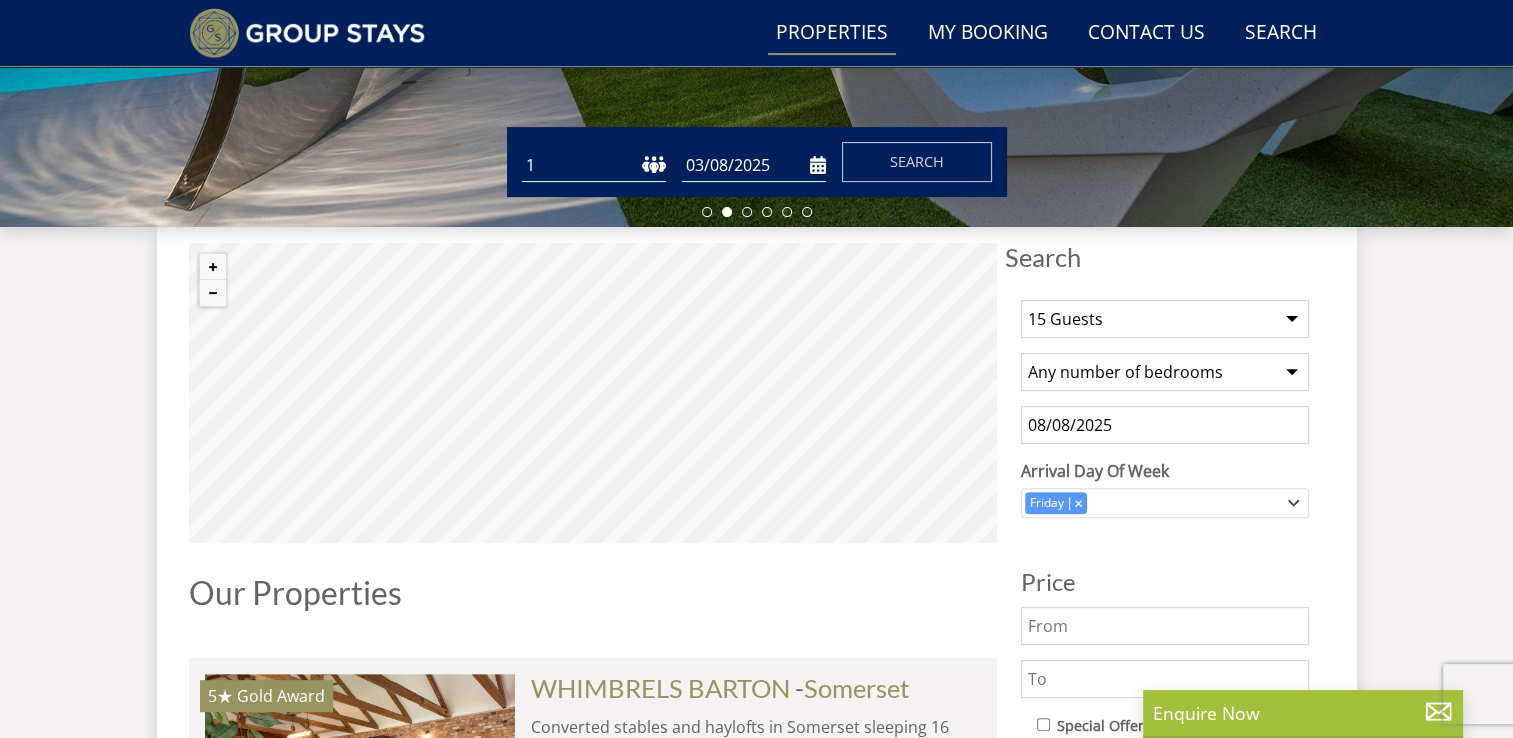 scroll, scrollTop: 585, scrollLeft: 0, axis: vertical 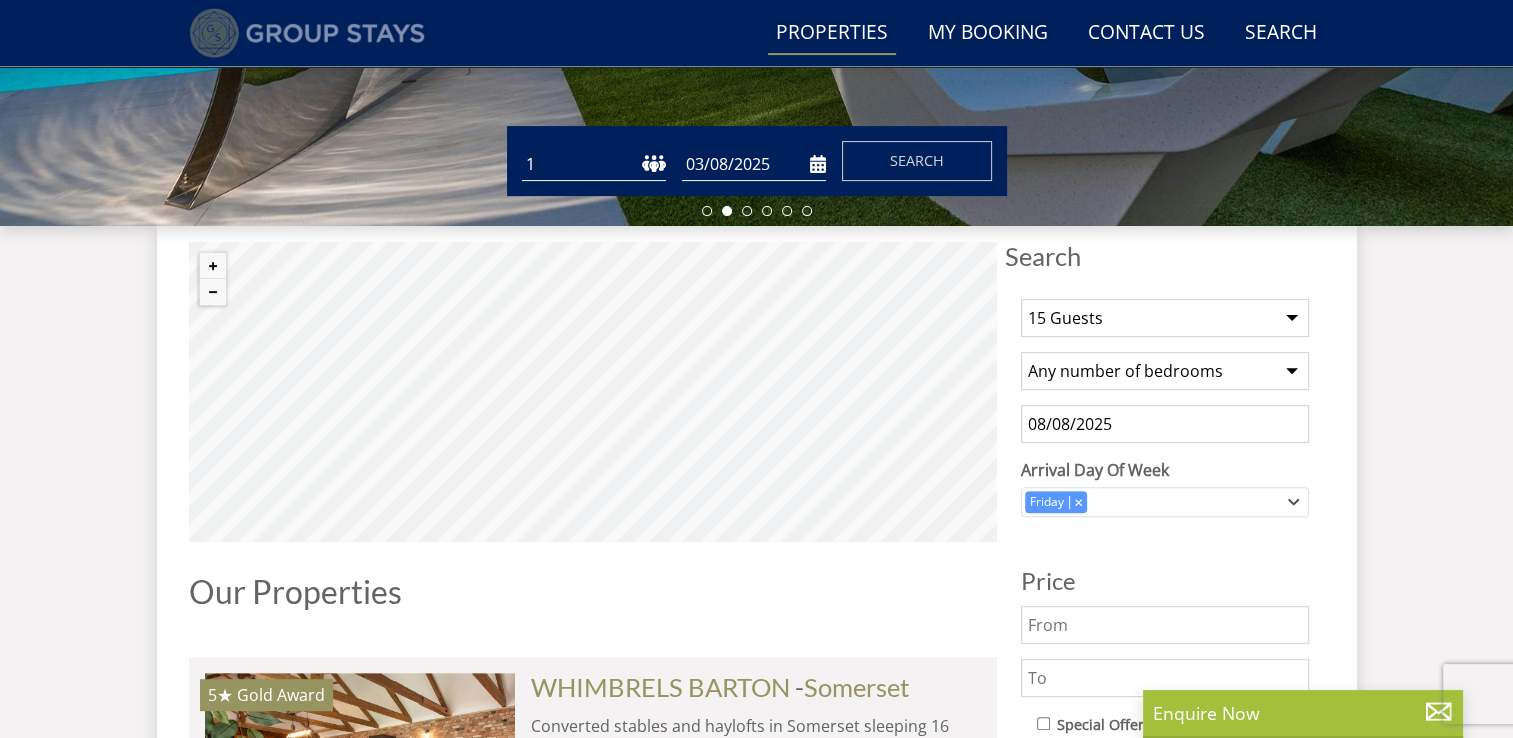 click at bounding box center (307, 33) 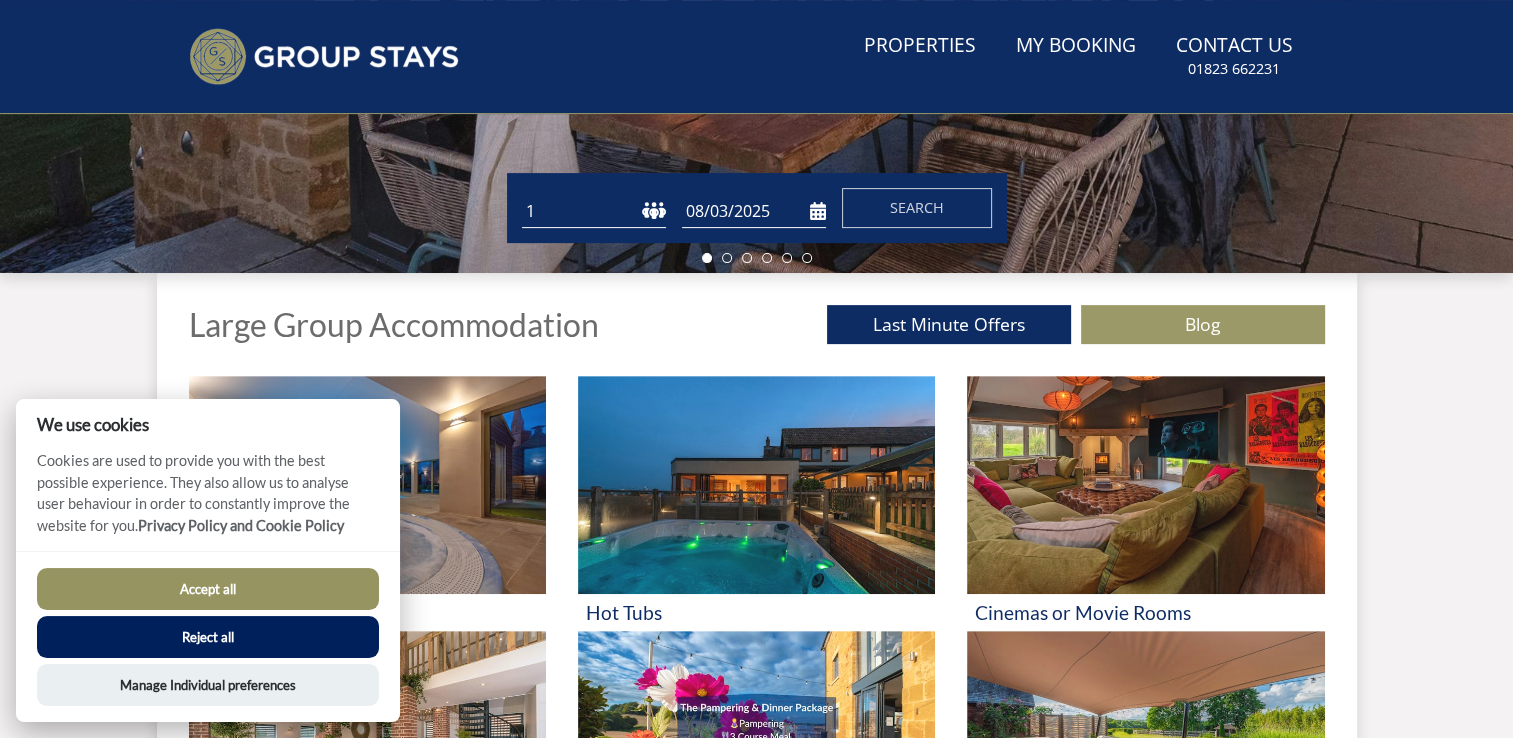 scroll, scrollTop: 0, scrollLeft: 0, axis: both 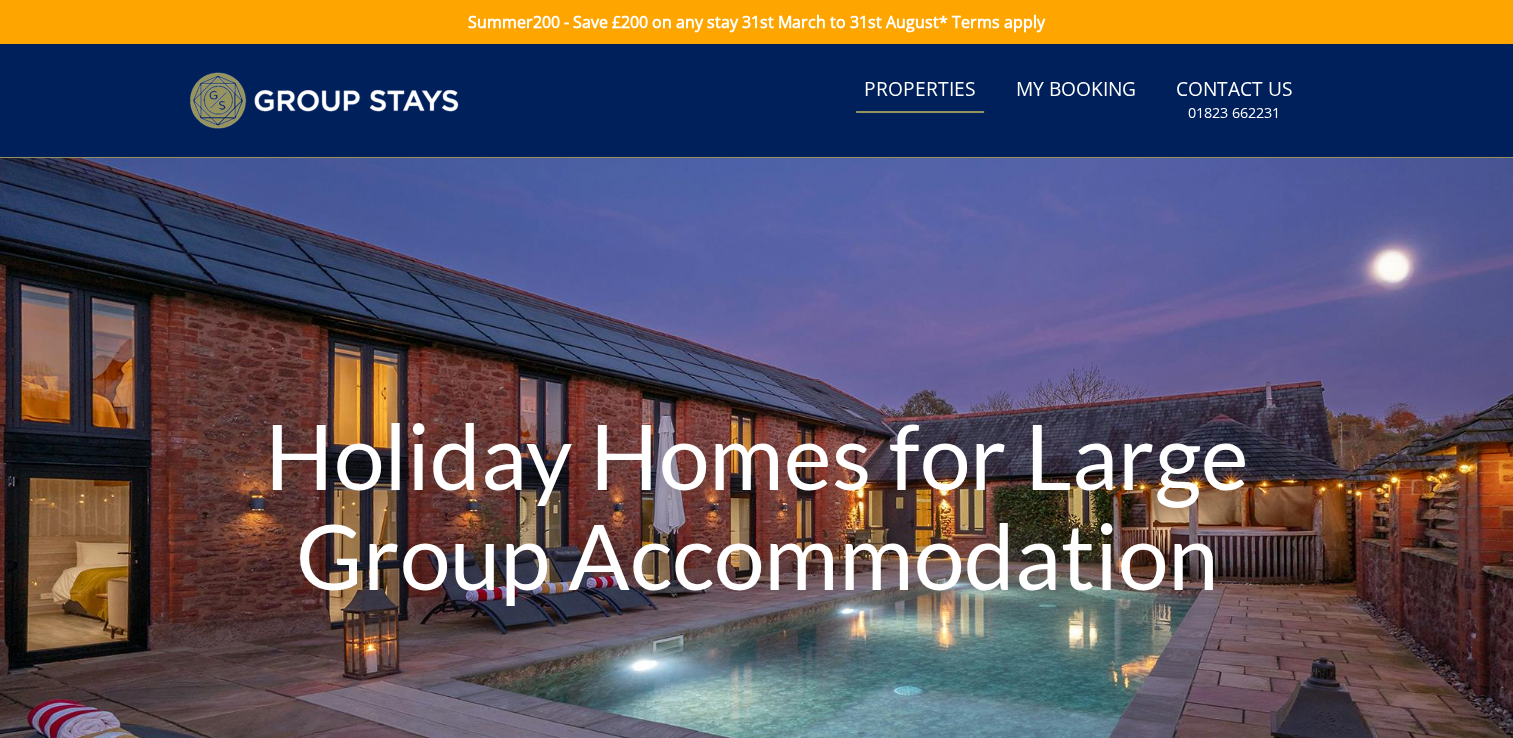click on "Properties" at bounding box center [920, 90] 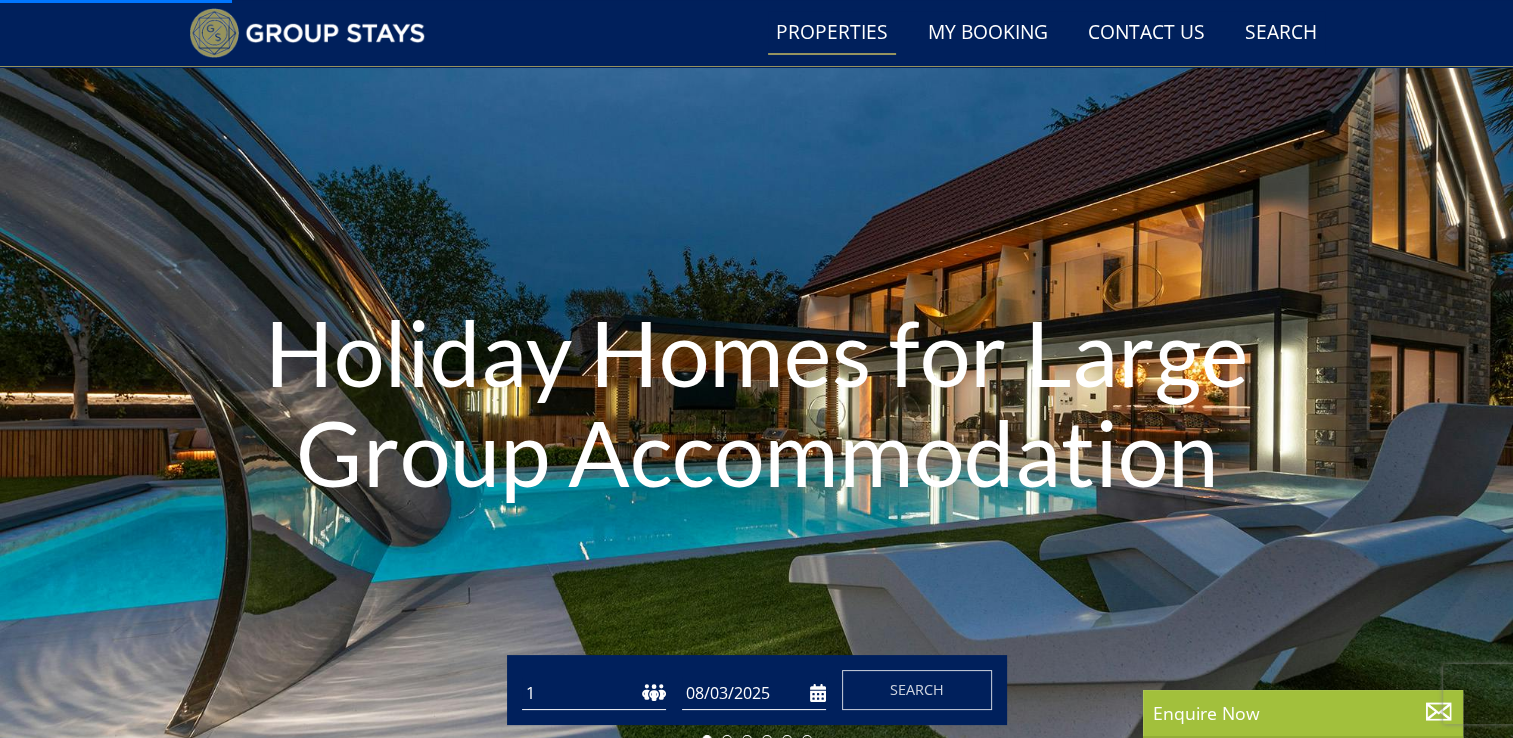 scroll, scrollTop: 663, scrollLeft: 0, axis: vertical 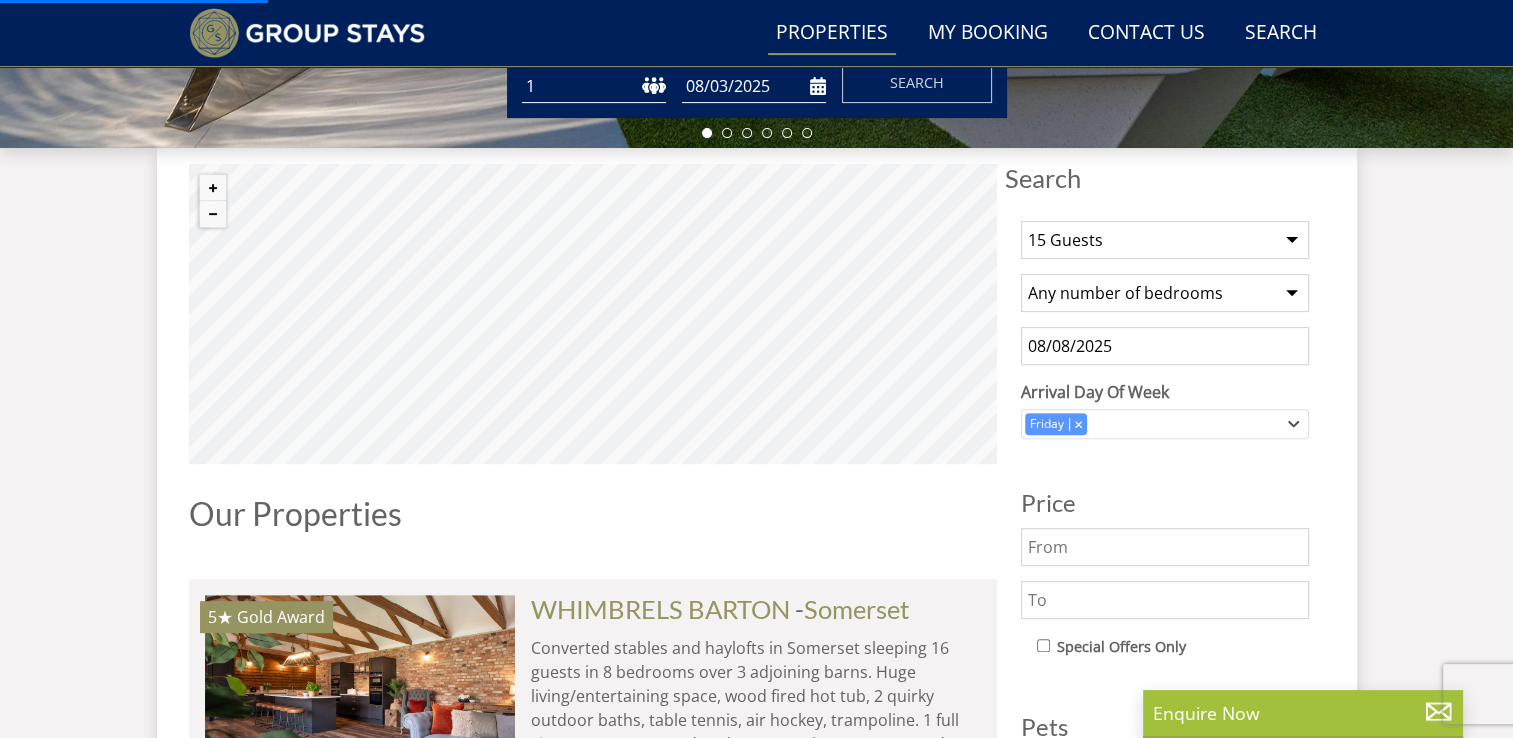 click on "1 Guest
2 Guests
3 Guests
4 Guests
5 Guests
6 Guests
7 Guests
8 Guests
9 Guests
10 Guests
11 Guests
12 Guests
13 Guests
14 Guests
15 Guests
16 Guests
17 Guests
18 Guests
19 Guests
20 Guests
21 Guests
22 Guests
23 Guests
24 Guests
25 Guests
26 Guests
27 Guests
28 Guests
29 Guests
30 Guests
31 Guests
32 Guests" at bounding box center [1165, 240] 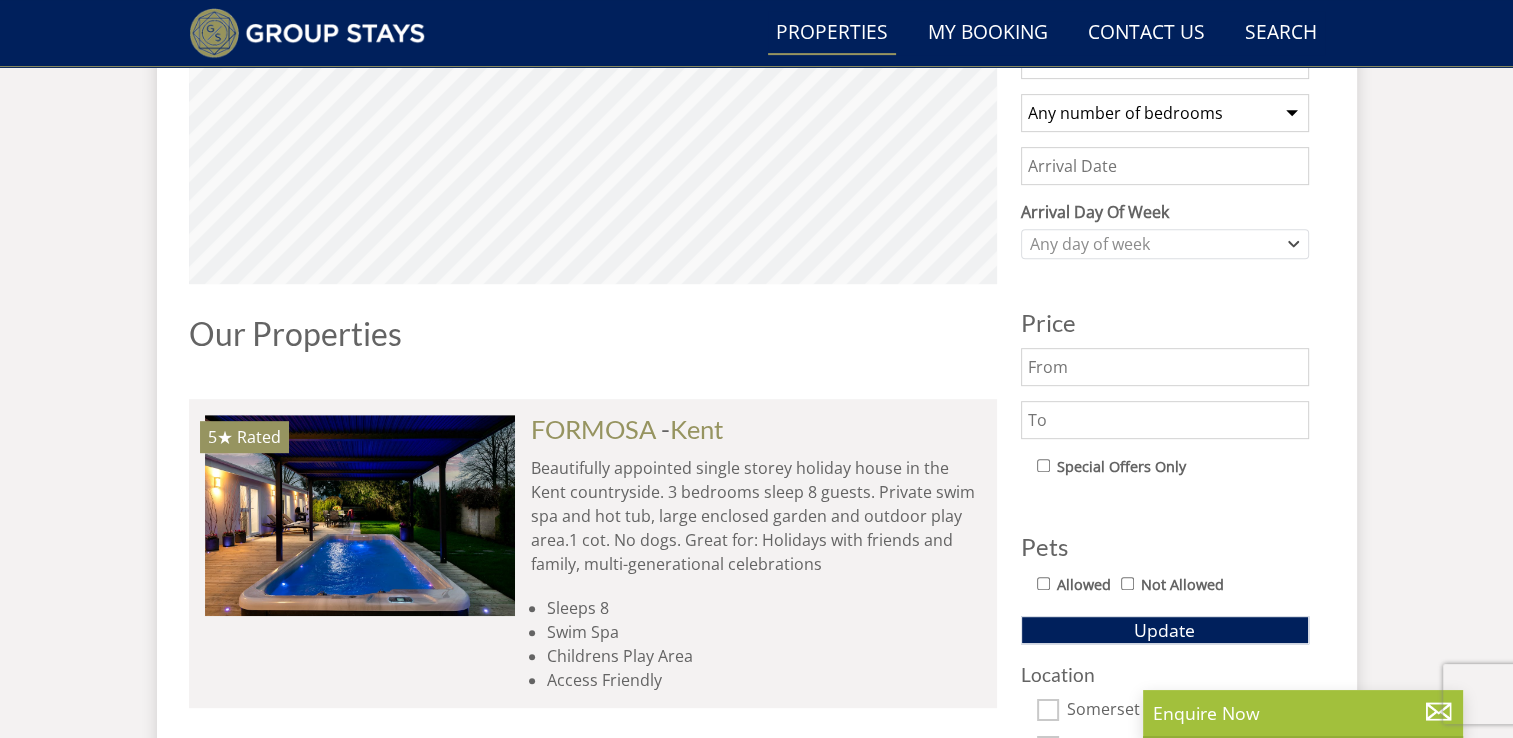 scroll, scrollTop: 709, scrollLeft: 0, axis: vertical 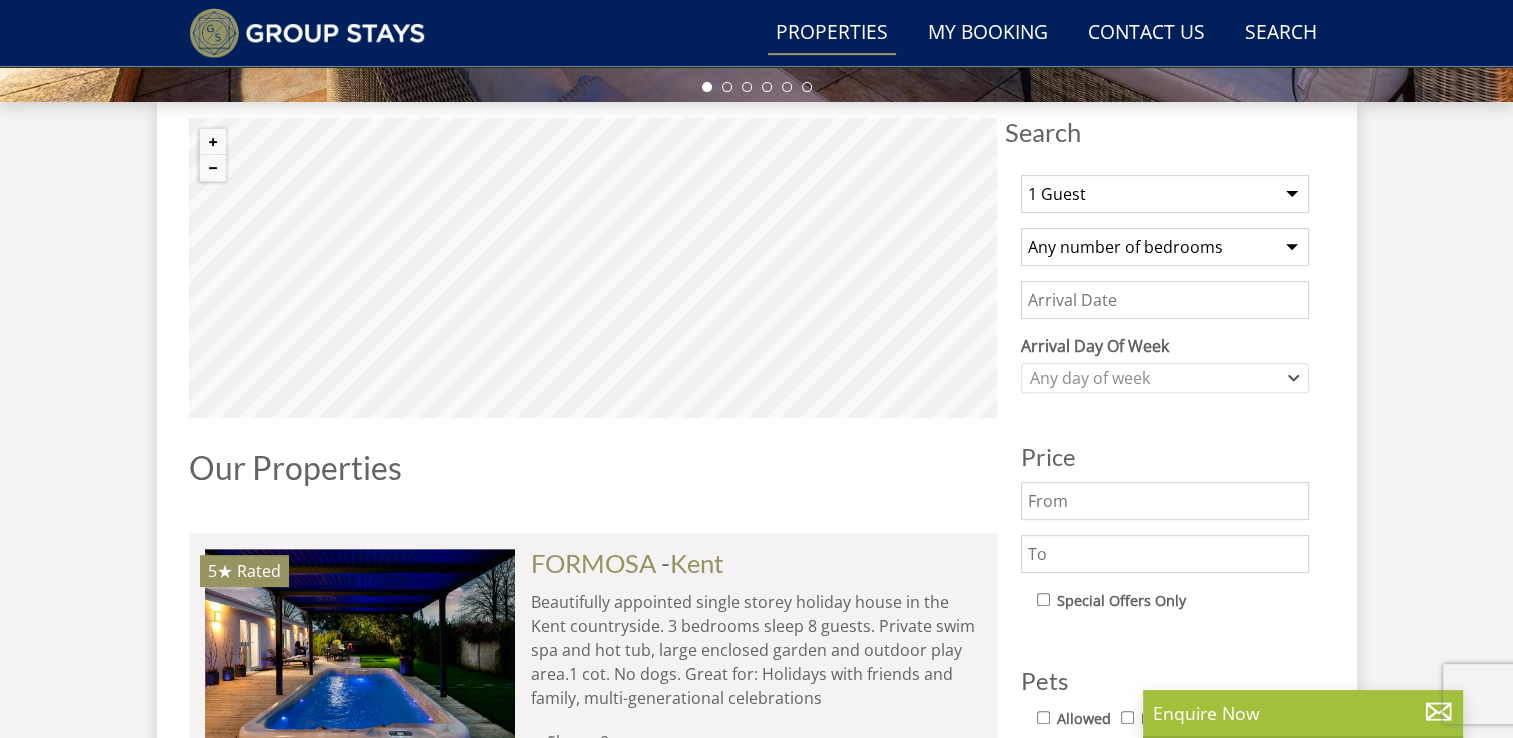 click on "1 Guest
2 Guests
3 Guests
4 Guests
5 Guests
6 Guests
7 Guests
8 Guests
9 Guests
10 Guests
11 Guests
12 Guests
13 Guests
14 Guests
15 Guests
16 Guests
17 Guests
18 Guests
19 Guests
20 Guests
21 Guests
22 Guests
23 Guests
24 Guests
25 Guests
26 Guests
27 Guests
28 Guests
29 Guests
30 Guests
31 Guests
32 Guests" at bounding box center (1165, 194) 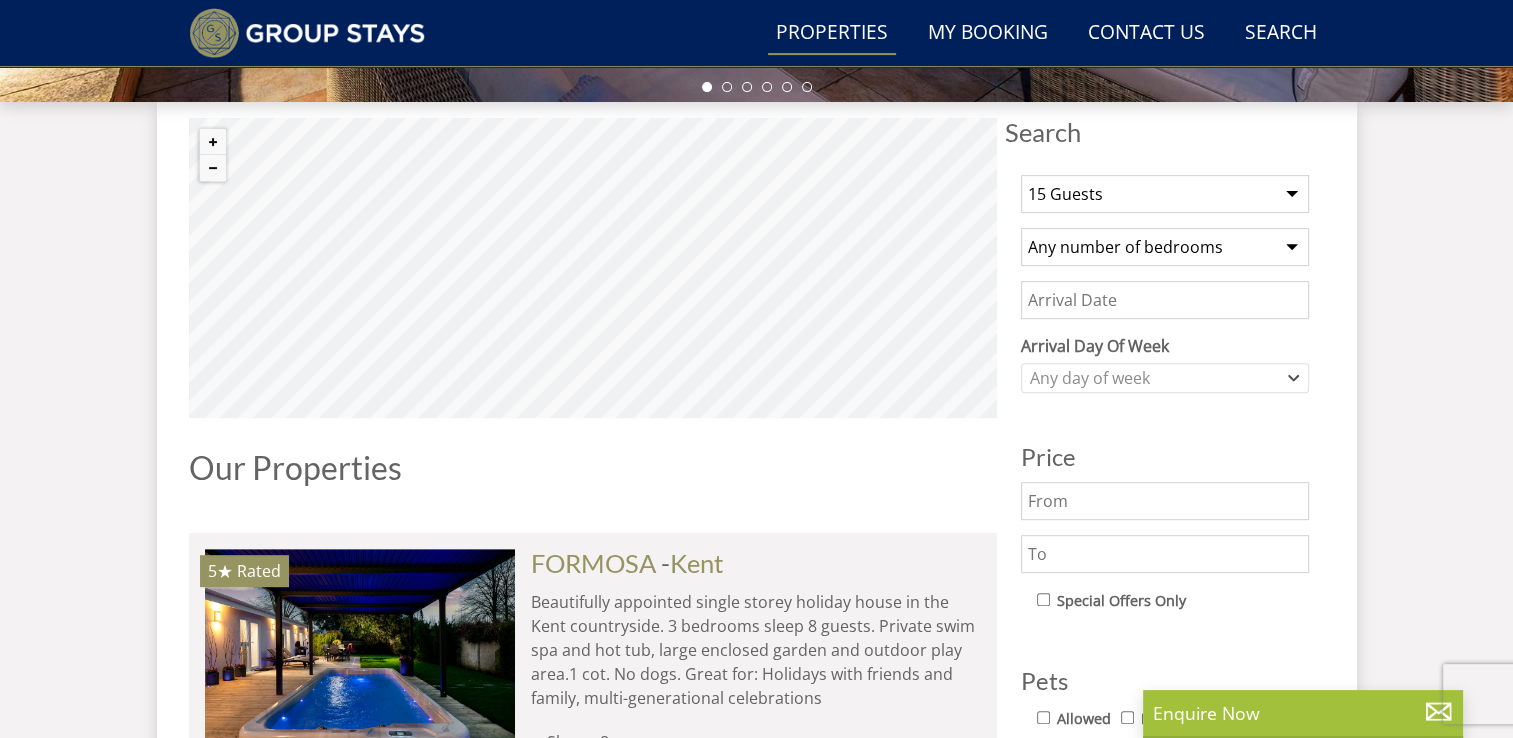 click on "1 Guest
2 Guests
3 Guests
4 Guests
5 Guests
6 Guests
7 Guests
8 Guests
9 Guests
10 Guests
11 Guests
12 Guests
13 Guests
14 Guests
15 Guests
16 Guests
17 Guests
18 Guests
19 Guests
20 Guests
21 Guests
22 Guests
23 Guests
24 Guests
25 Guests
26 Guests
27 Guests
28 Guests
29 Guests
30 Guests
31 Guests
32 Guests" at bounding box center [1165, 194] 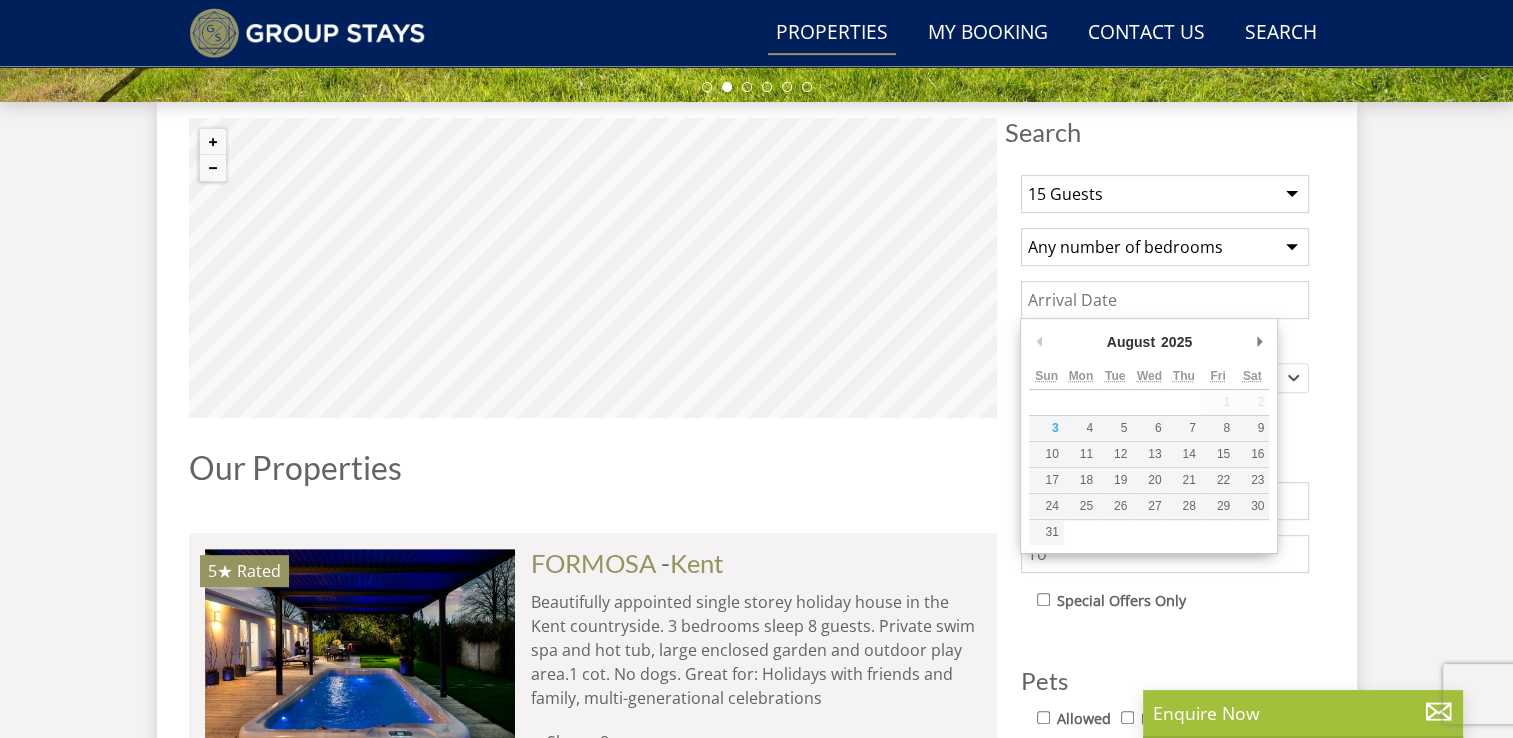 click on "Date" at bounding box center [1165, 300] 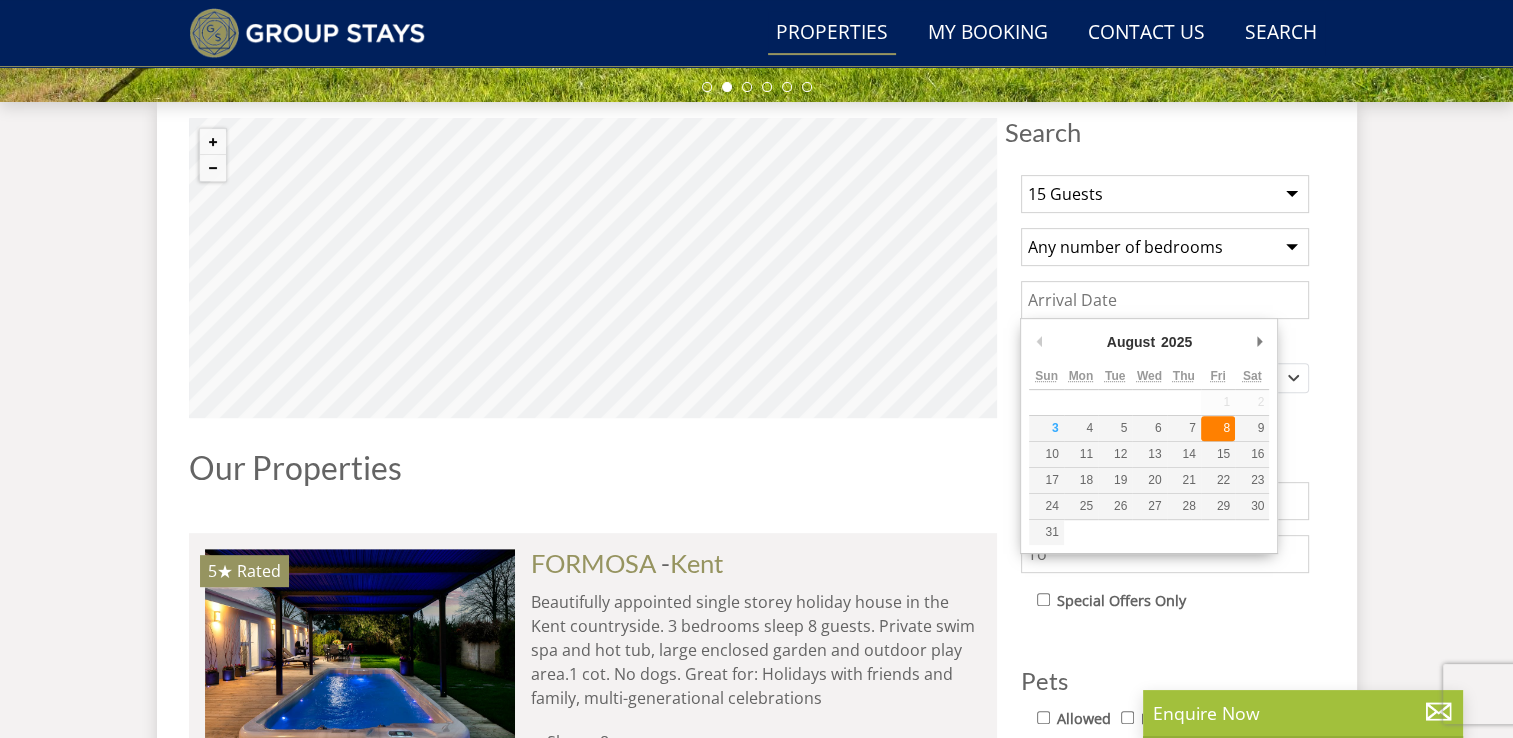 type on "08/08/2025" 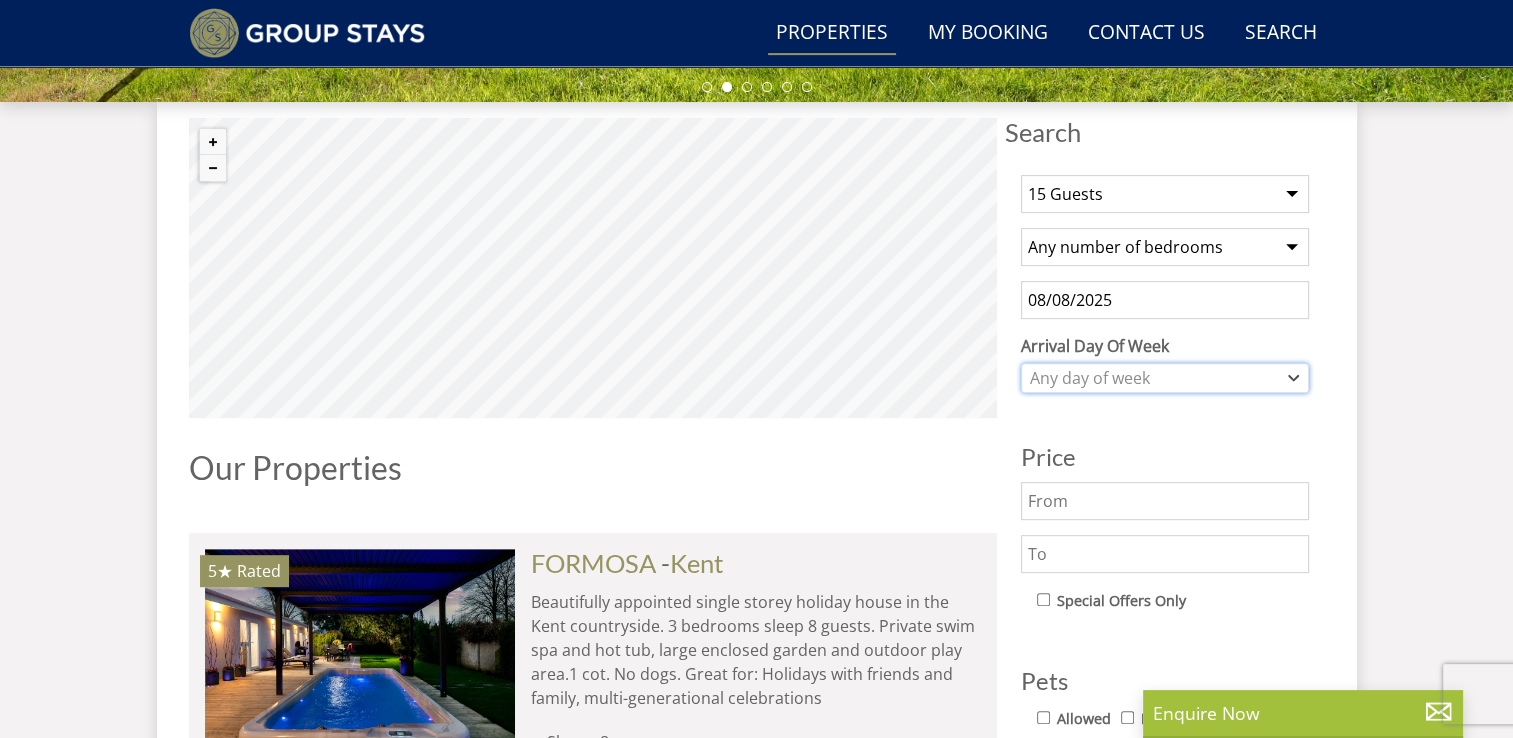 click on "Any day of week" at bounding box center [1154, 378] 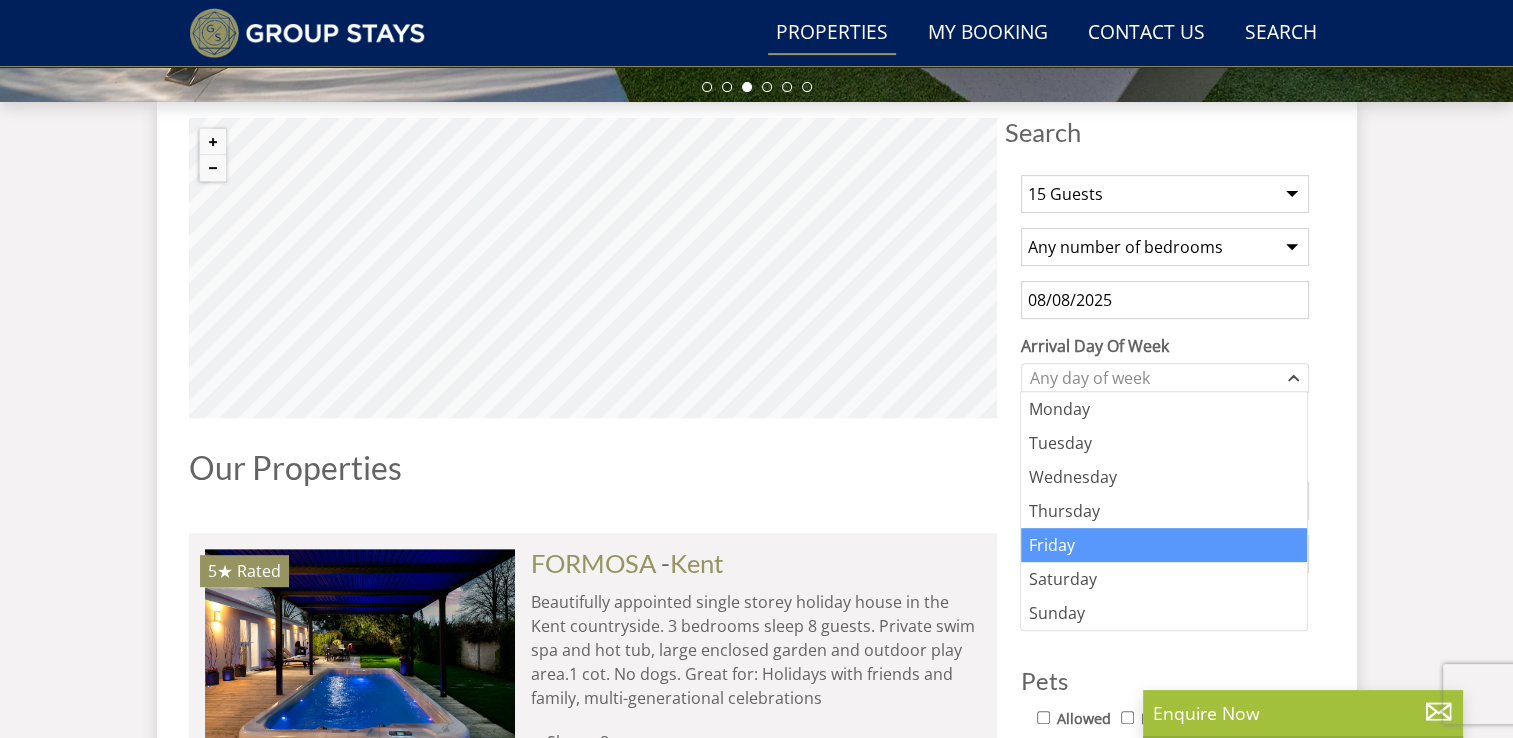 click on "Friday" at bounding box center [1164, 545] 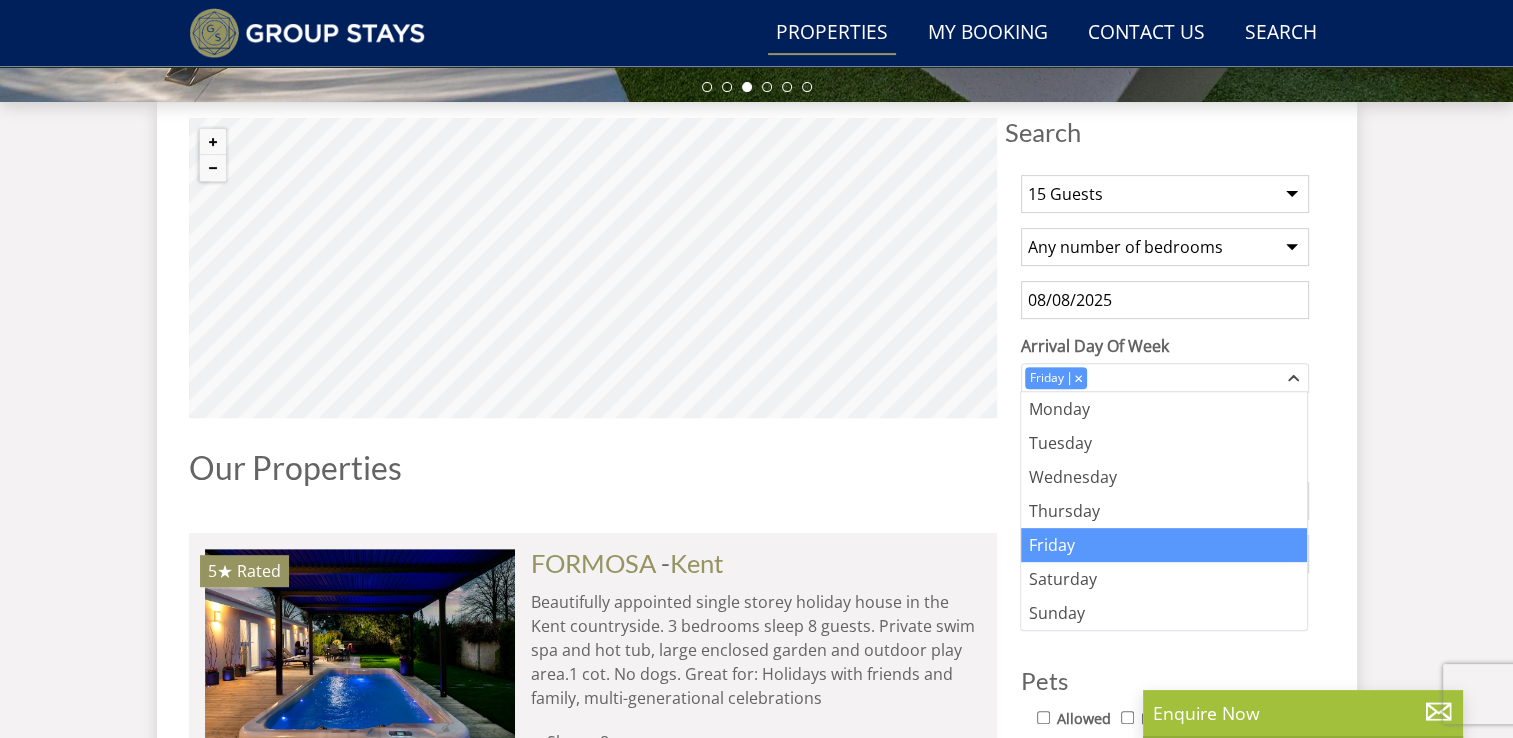 click on "Search
Menu
Properties
My Booking
Contact Us  [PHONE]
Search  Check Availability
Guests
1
2
3
4
5
6
7
8
9
10
11
12
13
14
15
16
17
18
19
20
21
22
23
24
25
26
27
28
29
30
31
32
33
34
35
36
37
38
39
40
41
42
43
44
45
46
47
48
49
50
Date
[DATE]
Search
Holiday Homes for Large Group Accommodation" at bounding box center (756, 3921) 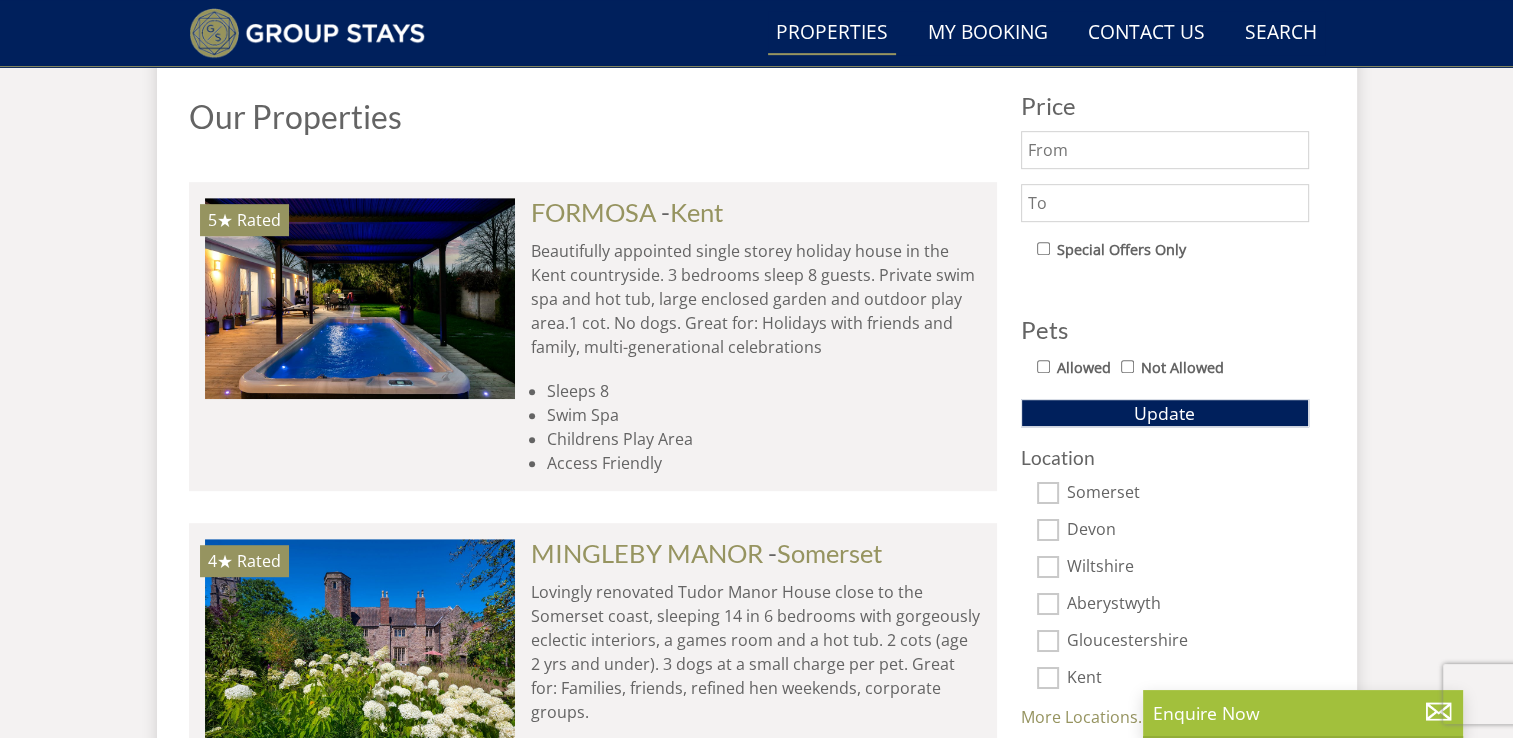 scroll, scrollTop: 1196, scrollLeft: 0, axis: vertical 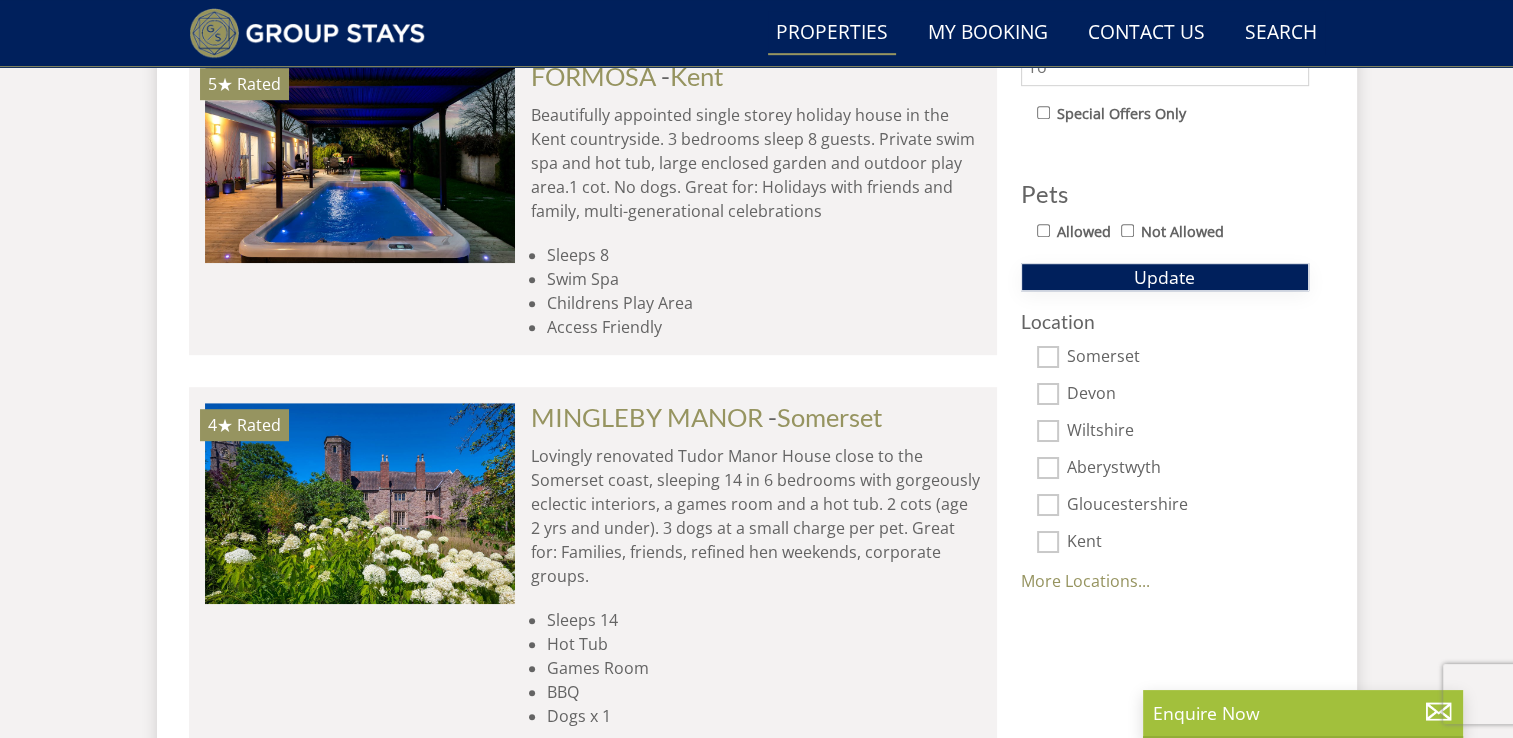 click on "Update" at bounding box center (1165, 277) 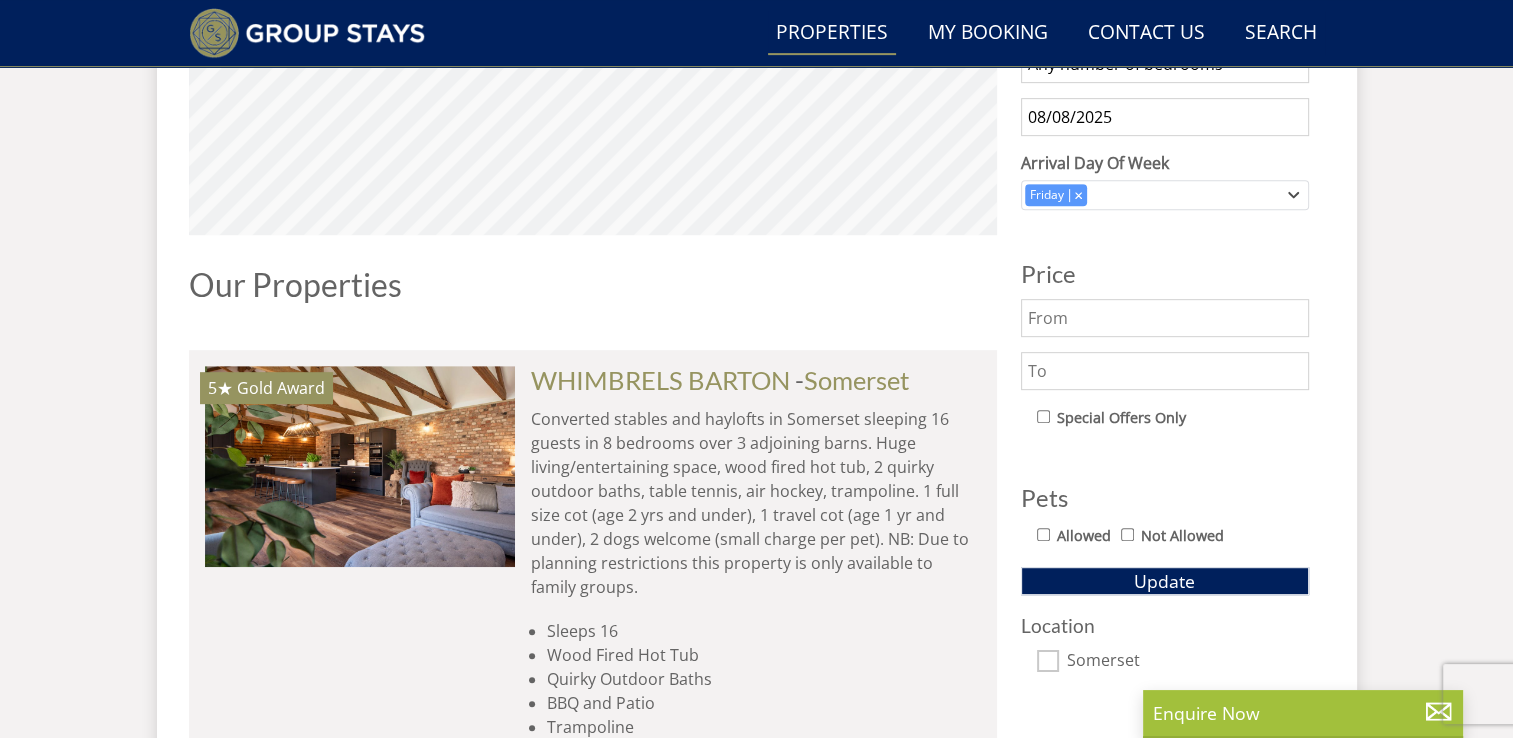 scroll, scrollTop: 689, scrollLeft: 0, axis: vertical 